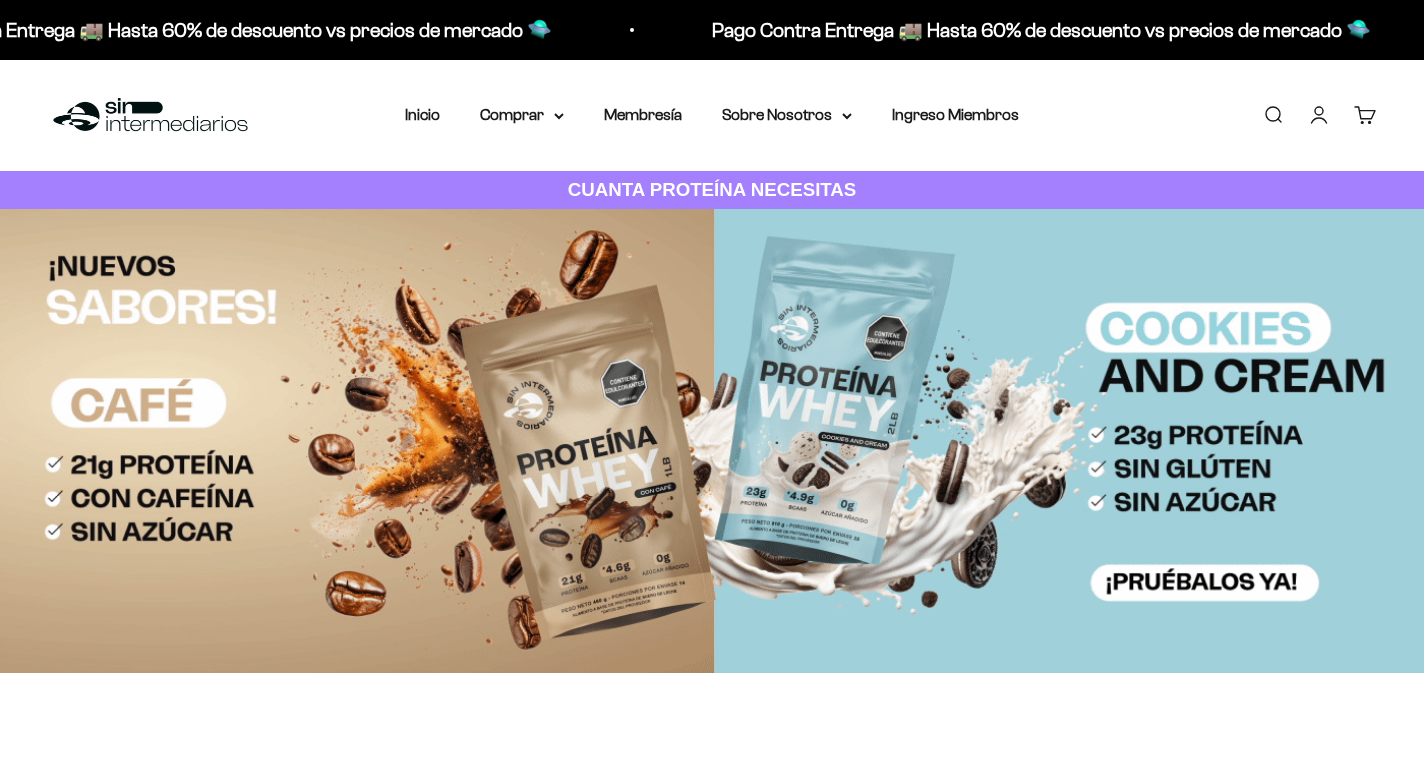 scroll, scrollTop: 0, scrollLeft: 0, axis: both 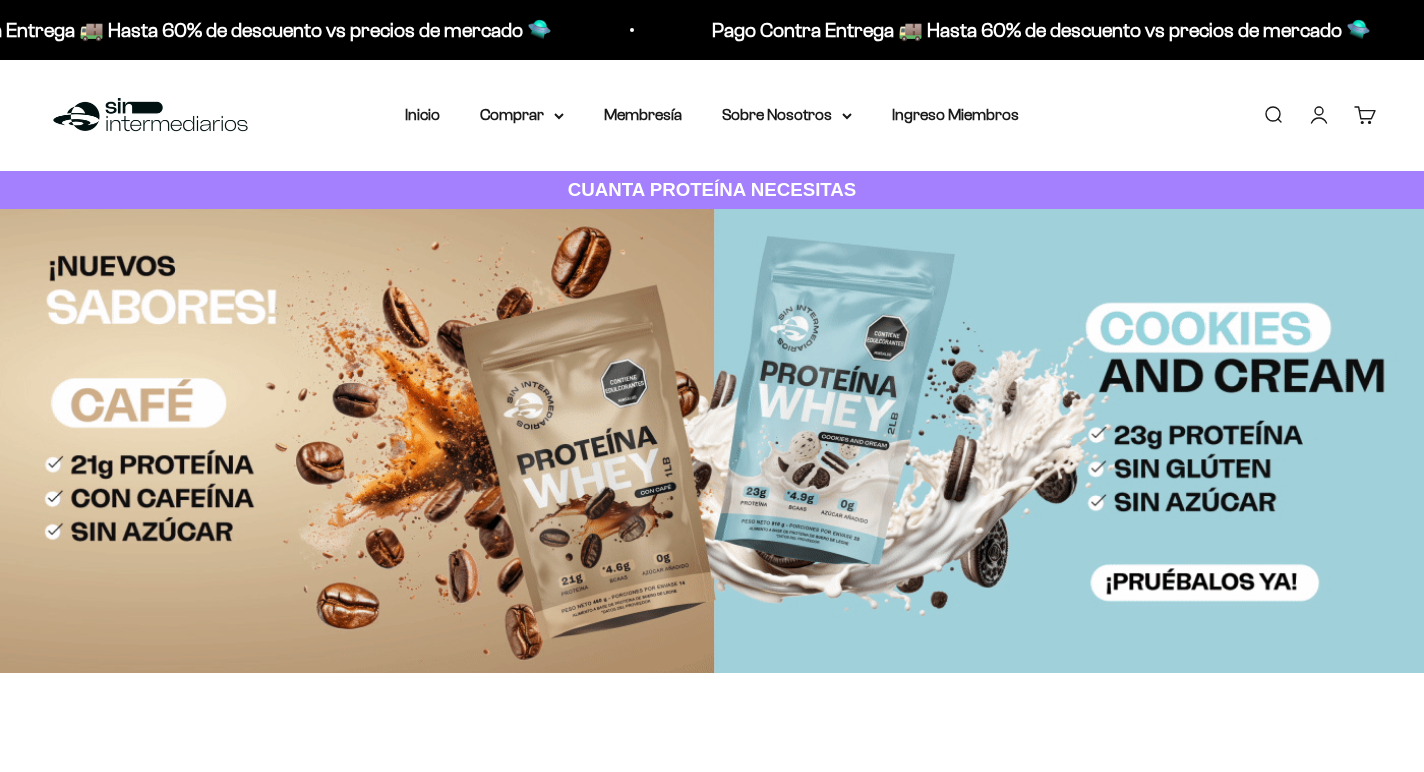 click on "Iniciar sesión" at bounding box center [1319, 115] 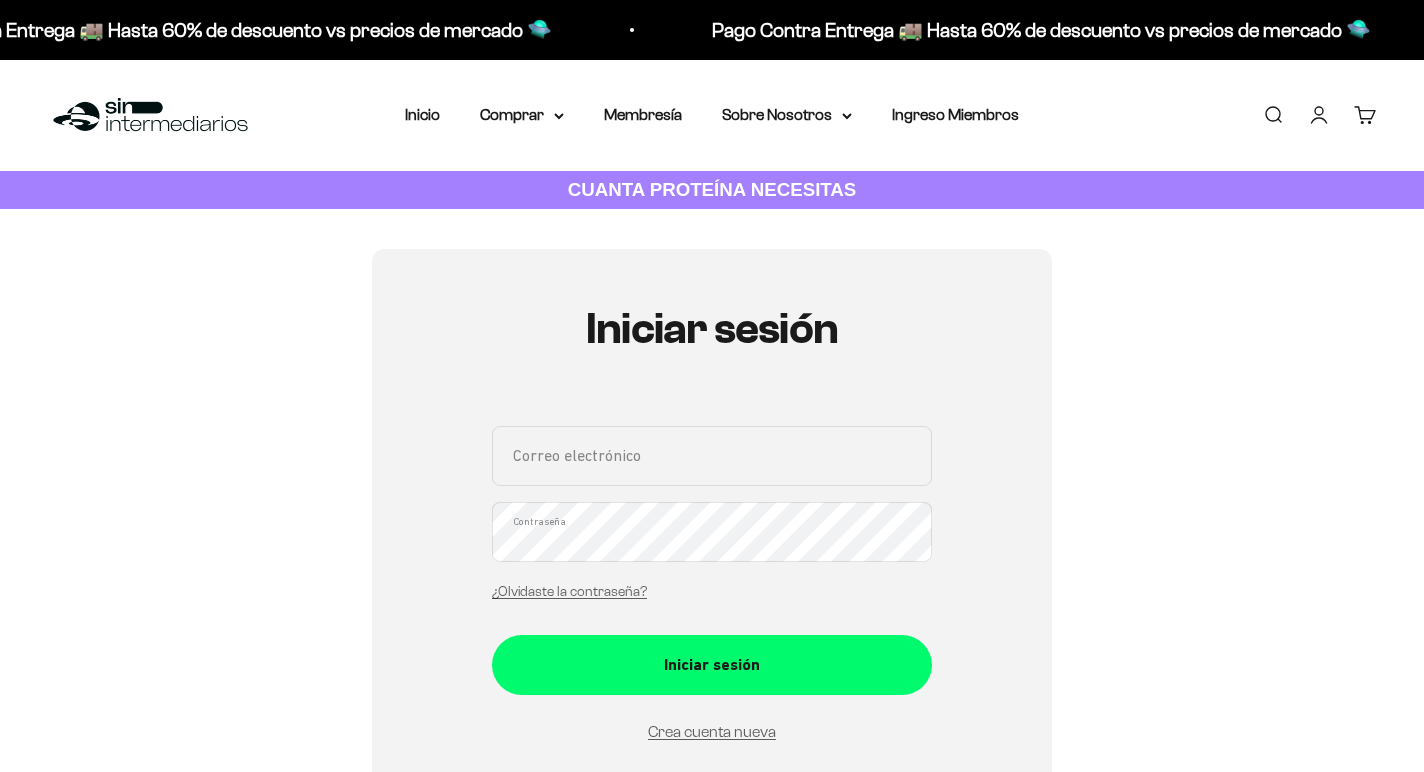 scroll, scrollTop: 0, scrollLeft: 0, axis: both 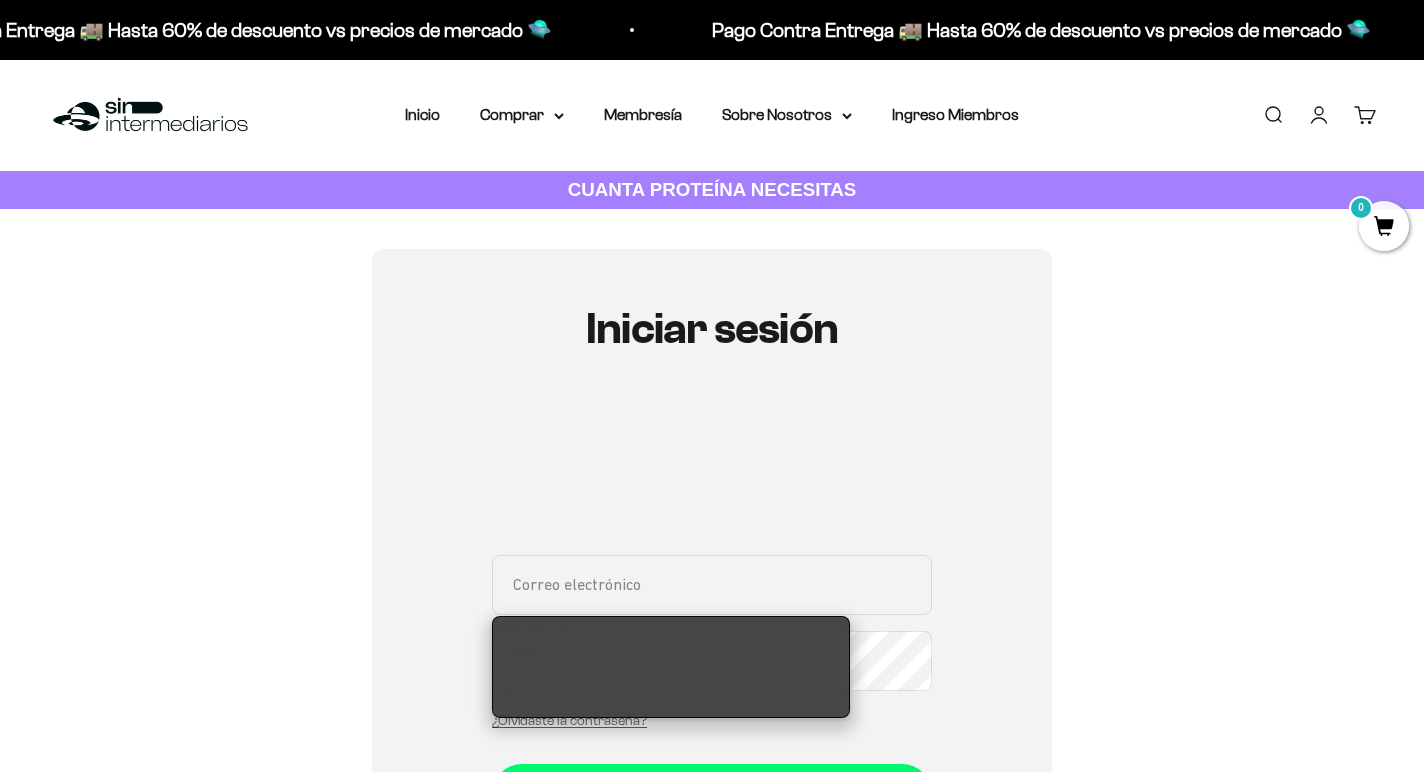 type on "[USERNAME]@example.com" 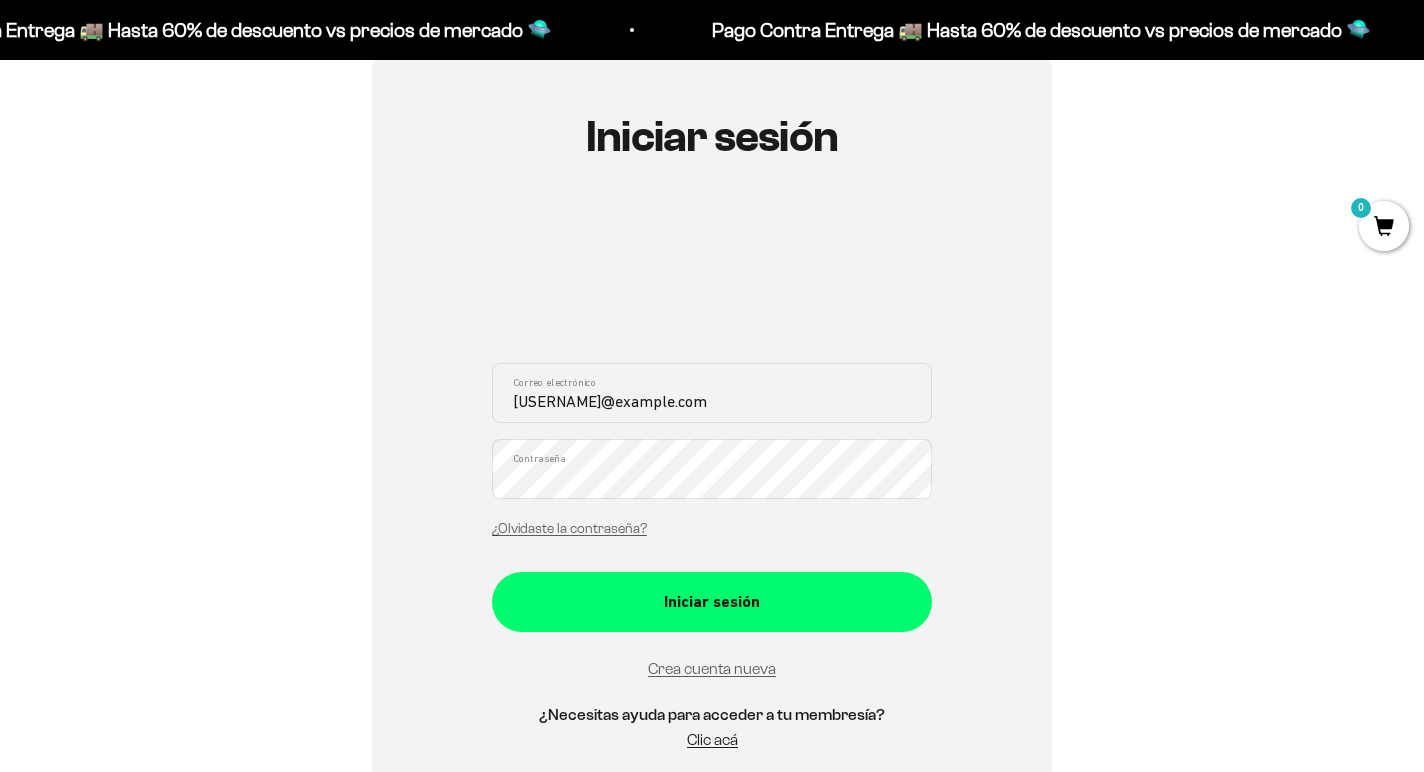 scroll, scrollTop: 194, scrollLeft: 0, axis: vertical 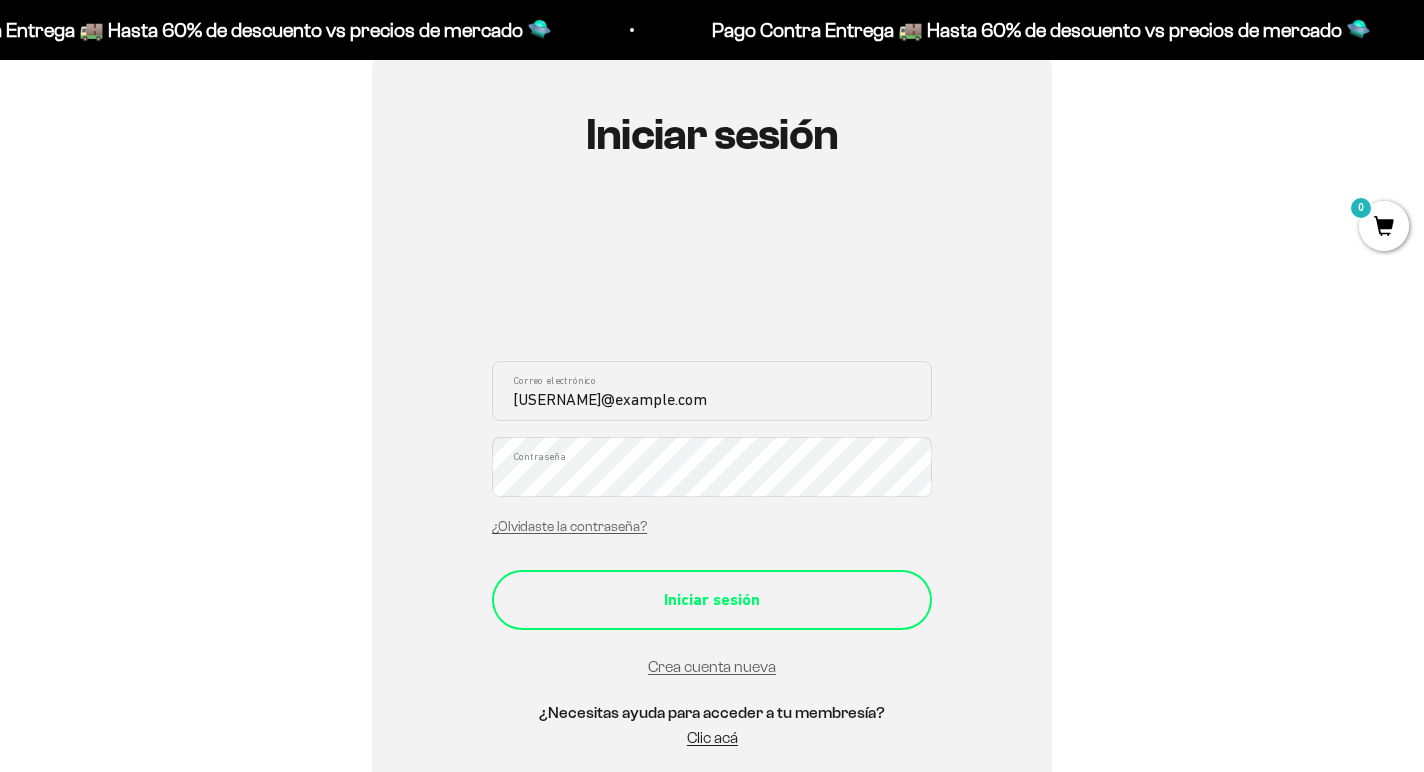 click on "Iniciar sesión" at bounding box center (712, 600) 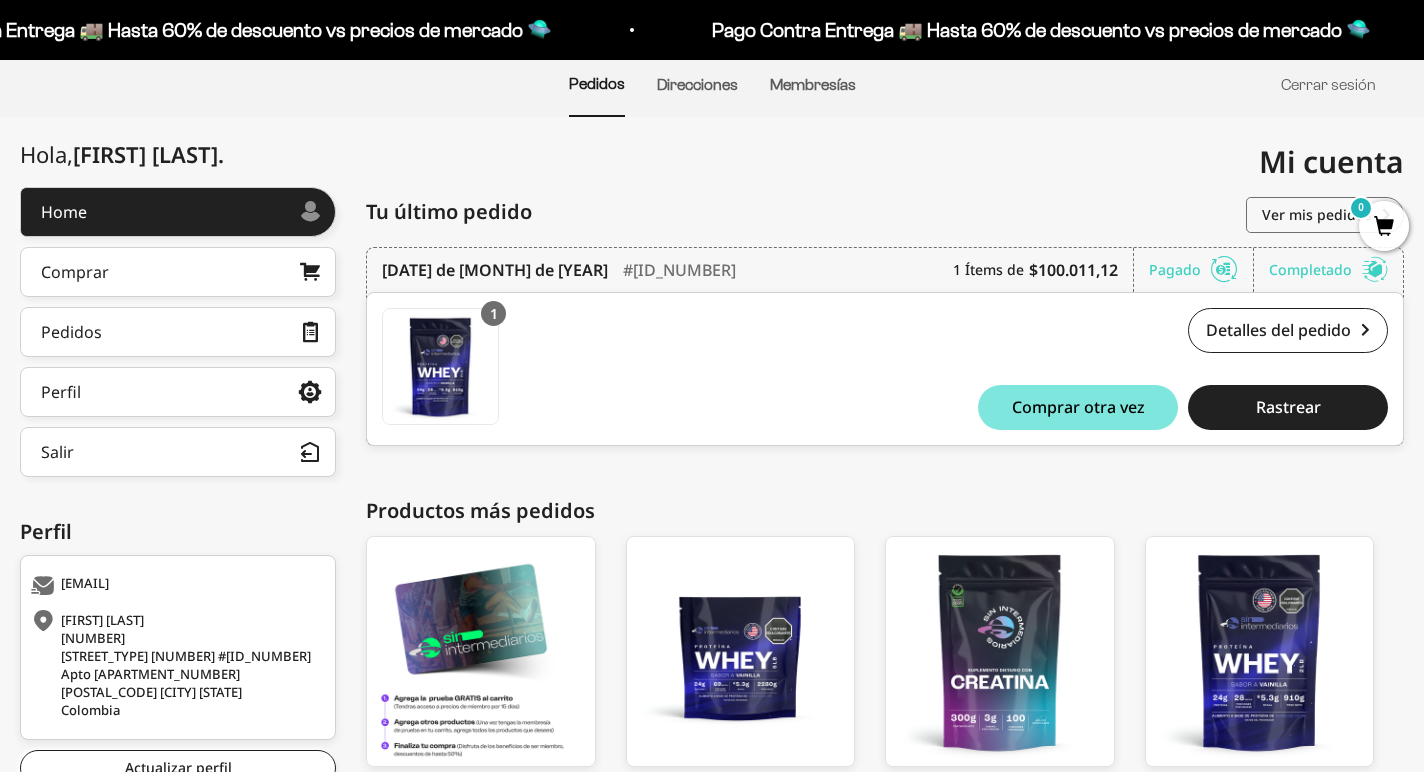 scroll, scrollTop: 306, scrollLeft: 0, axis: vertical 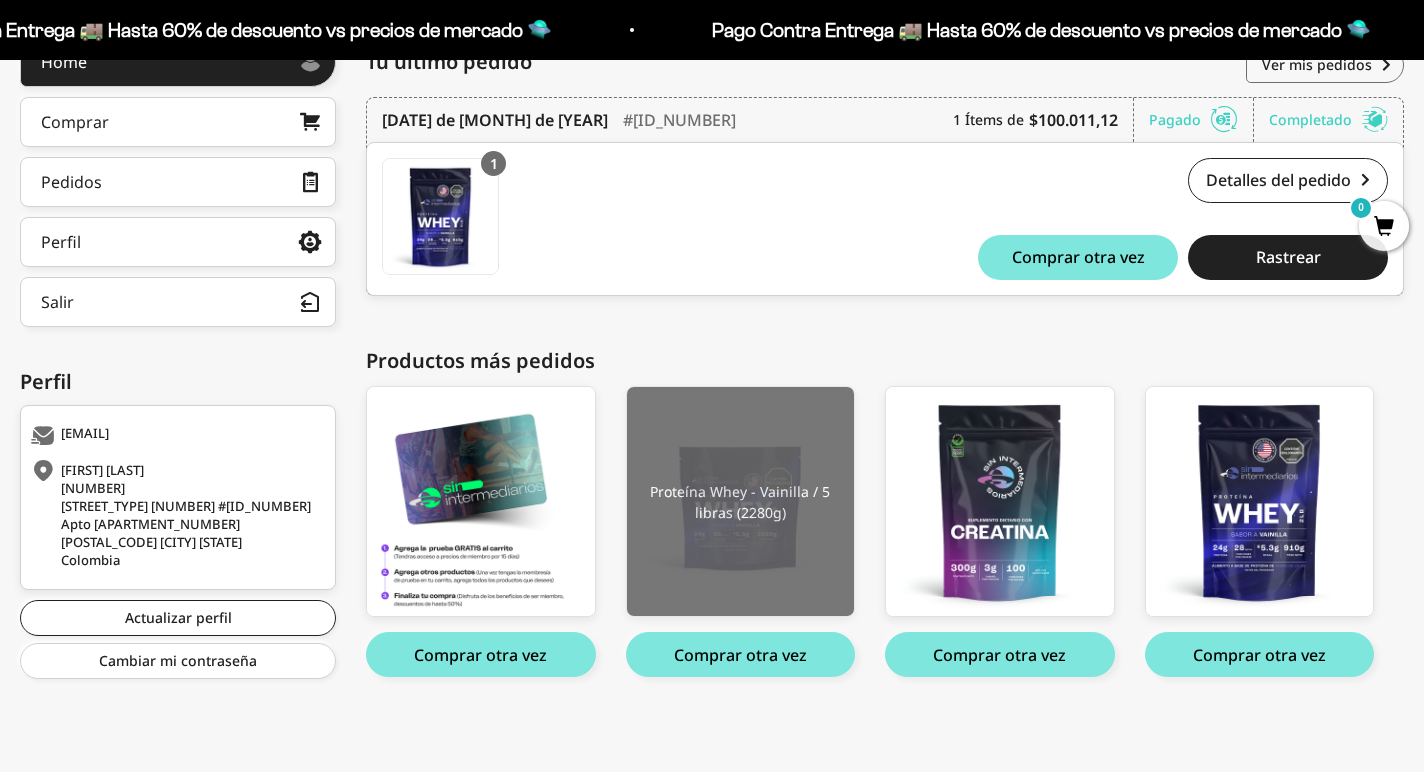 click at bounding box center [741, 502] 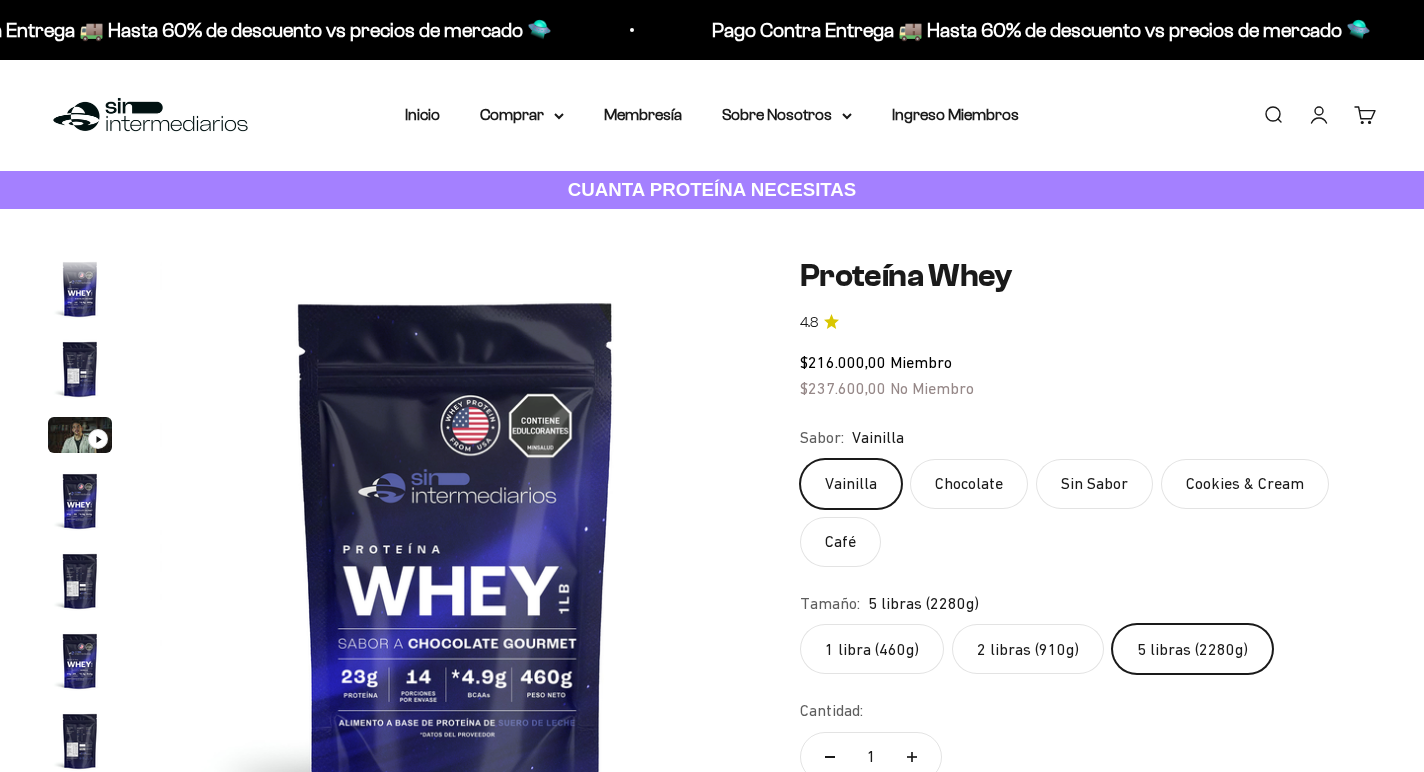 scroll, scrollTop: 0, scrollLeft: 0, axis: both 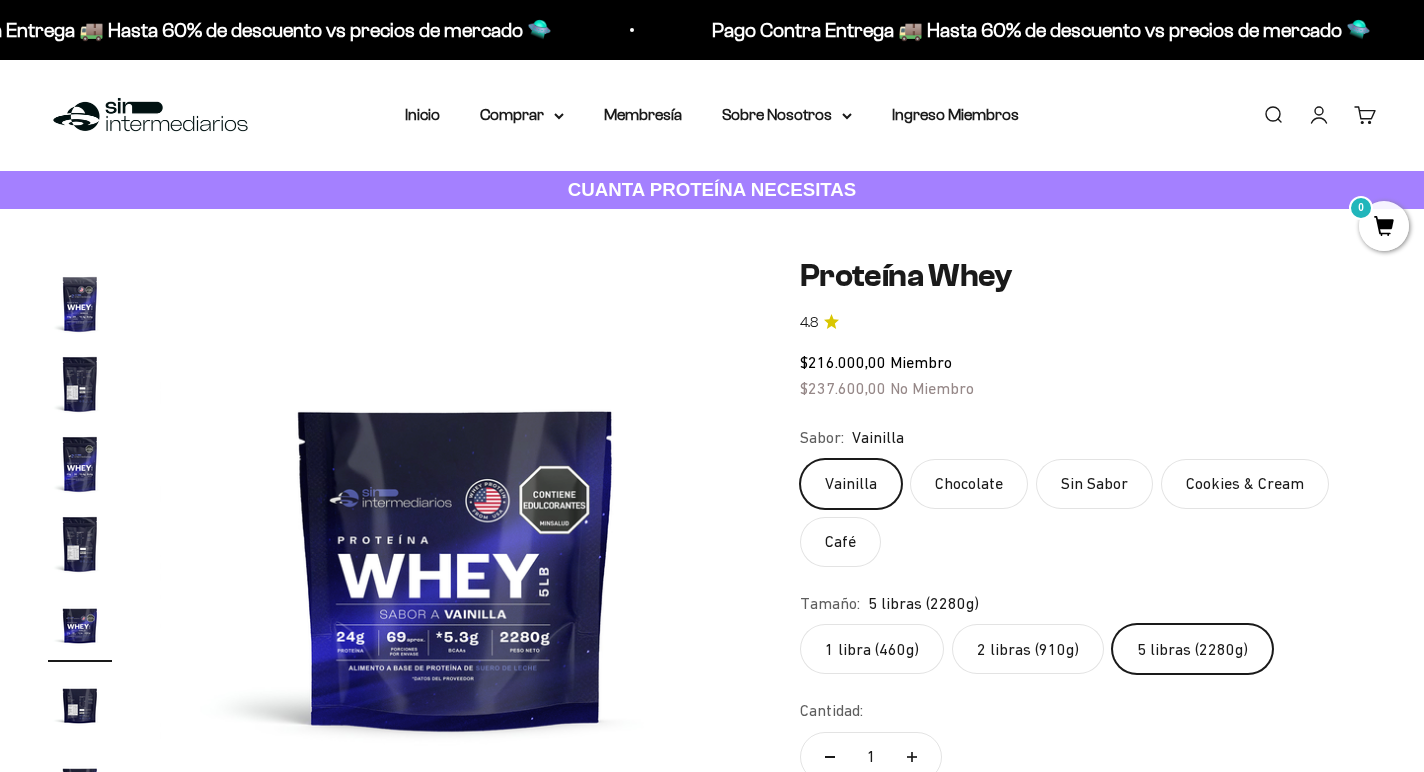 click on "Sin Sabor" 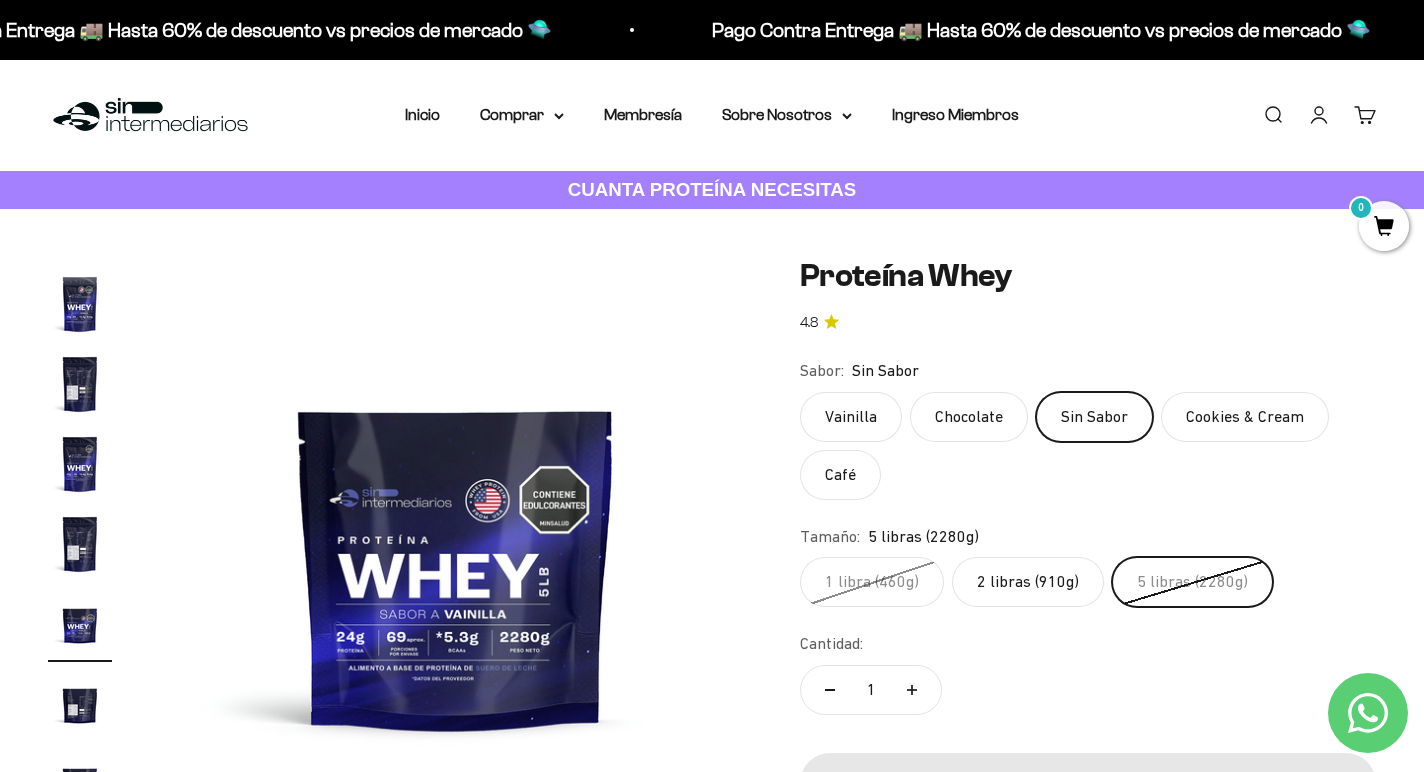 click on "Vainilla" 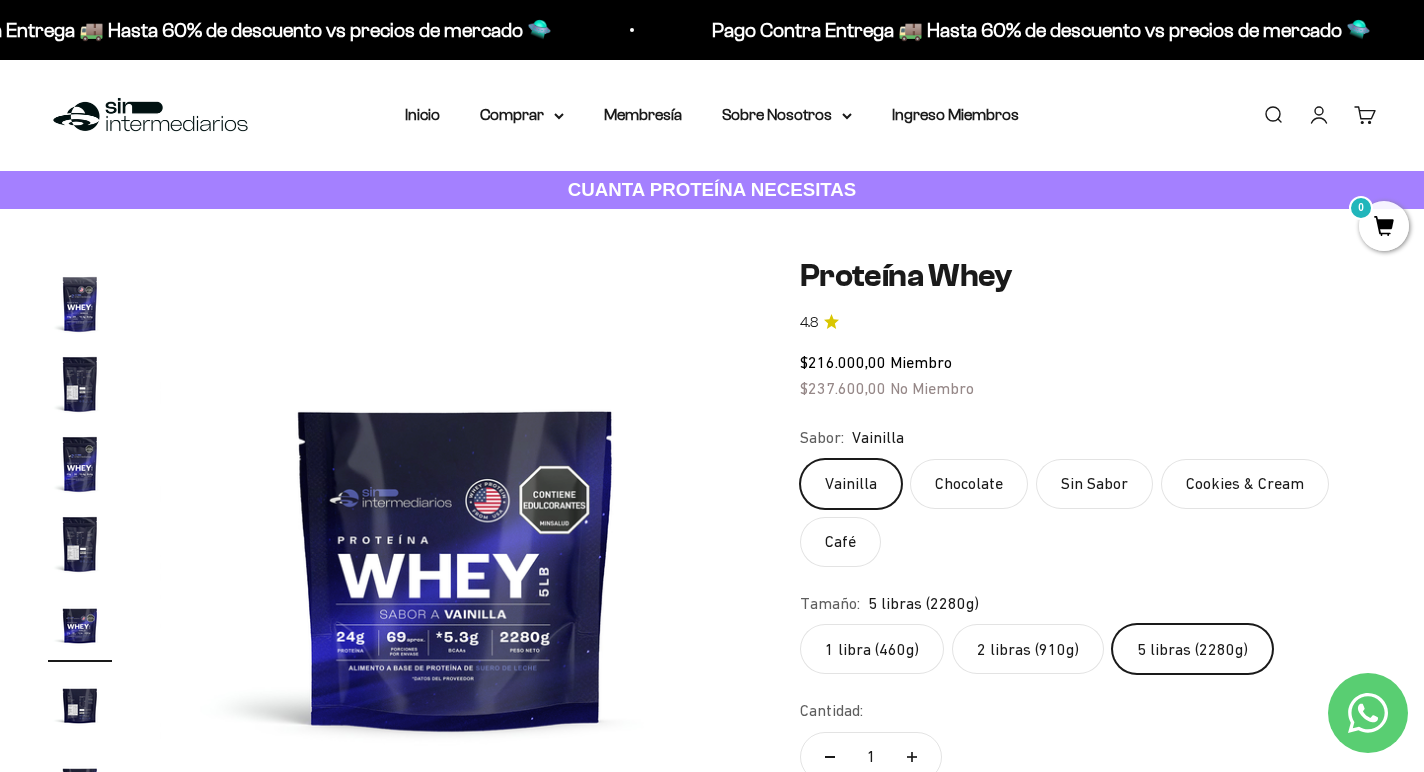 click on "Chocolate" 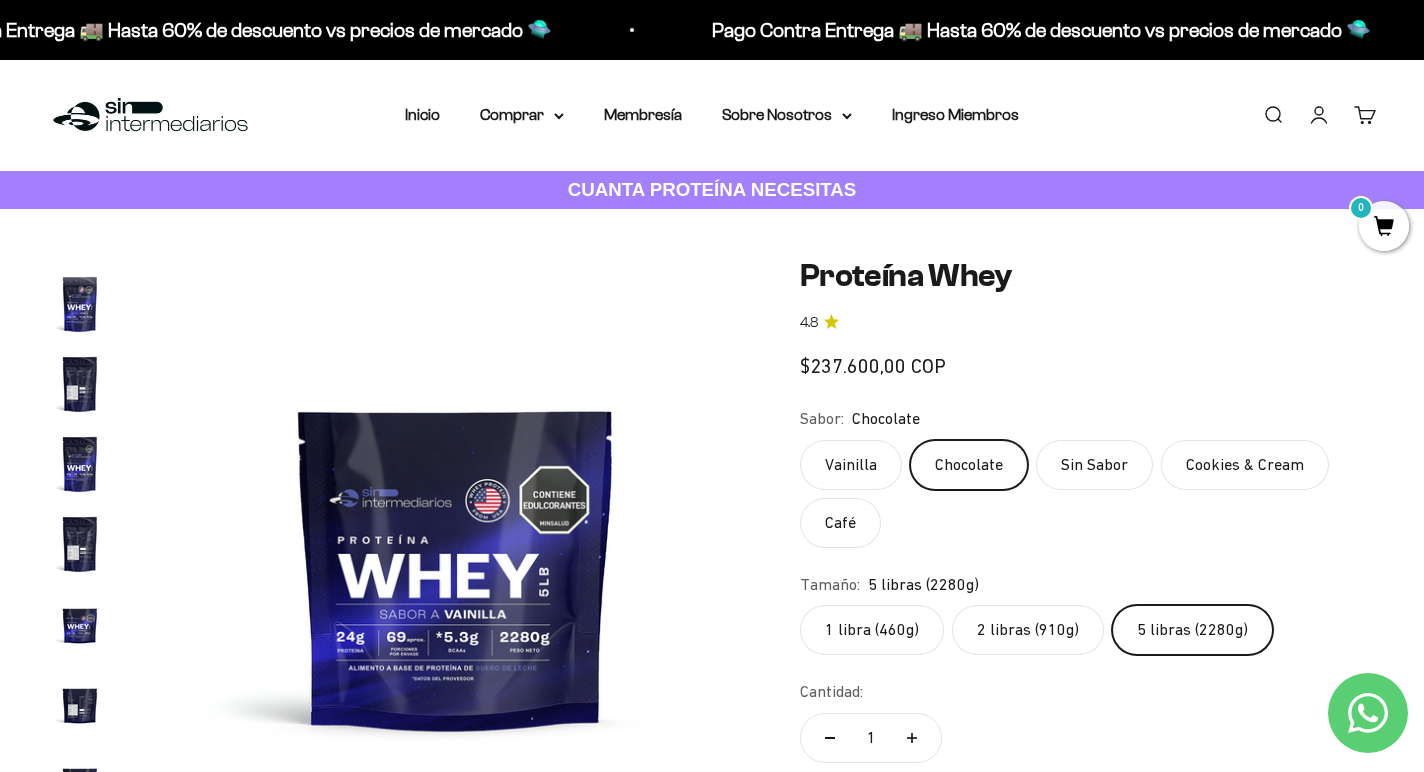 scroll, scrollTop: 0, scrollLeft: 6776, axis: horizontal 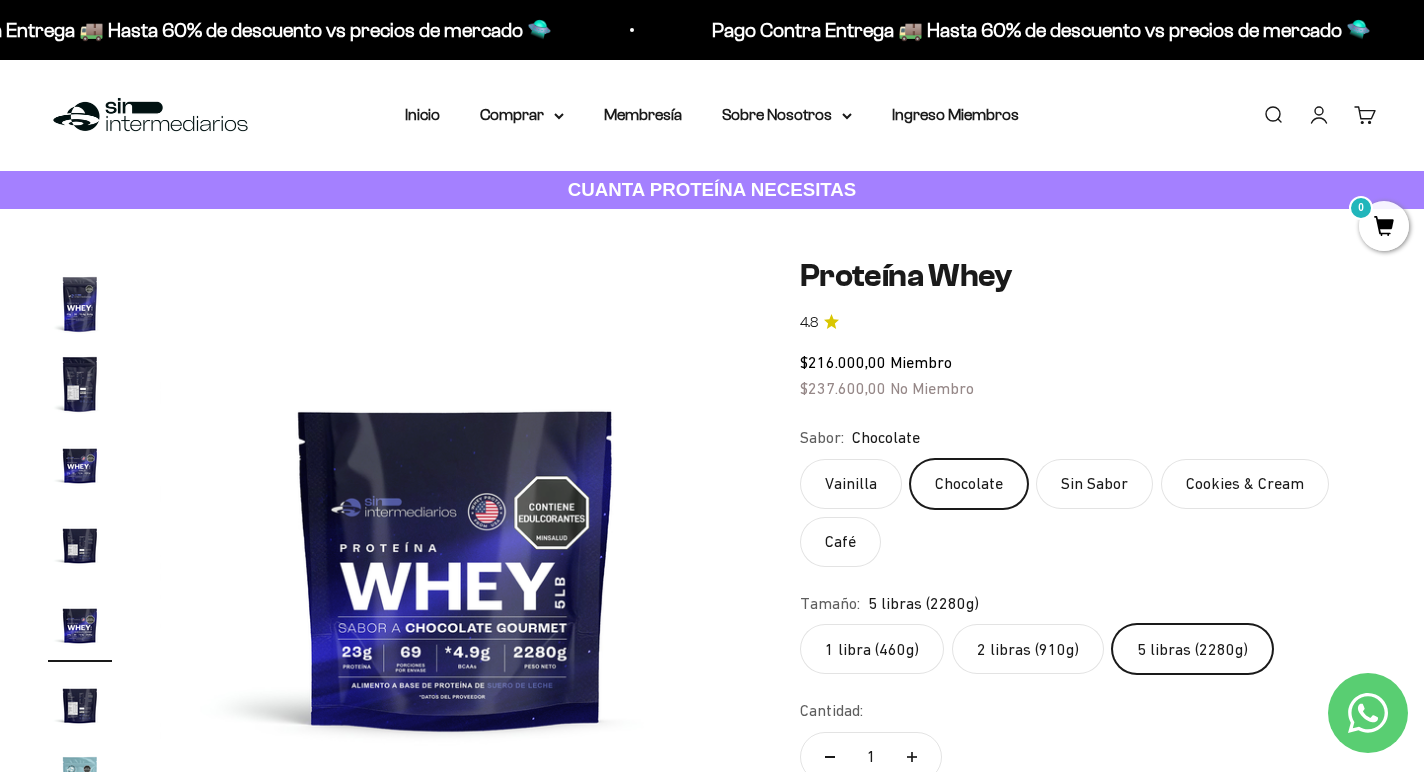 click on "Vainilla
Chocolate
Sin Sabor
Cookies & Cream
Café" 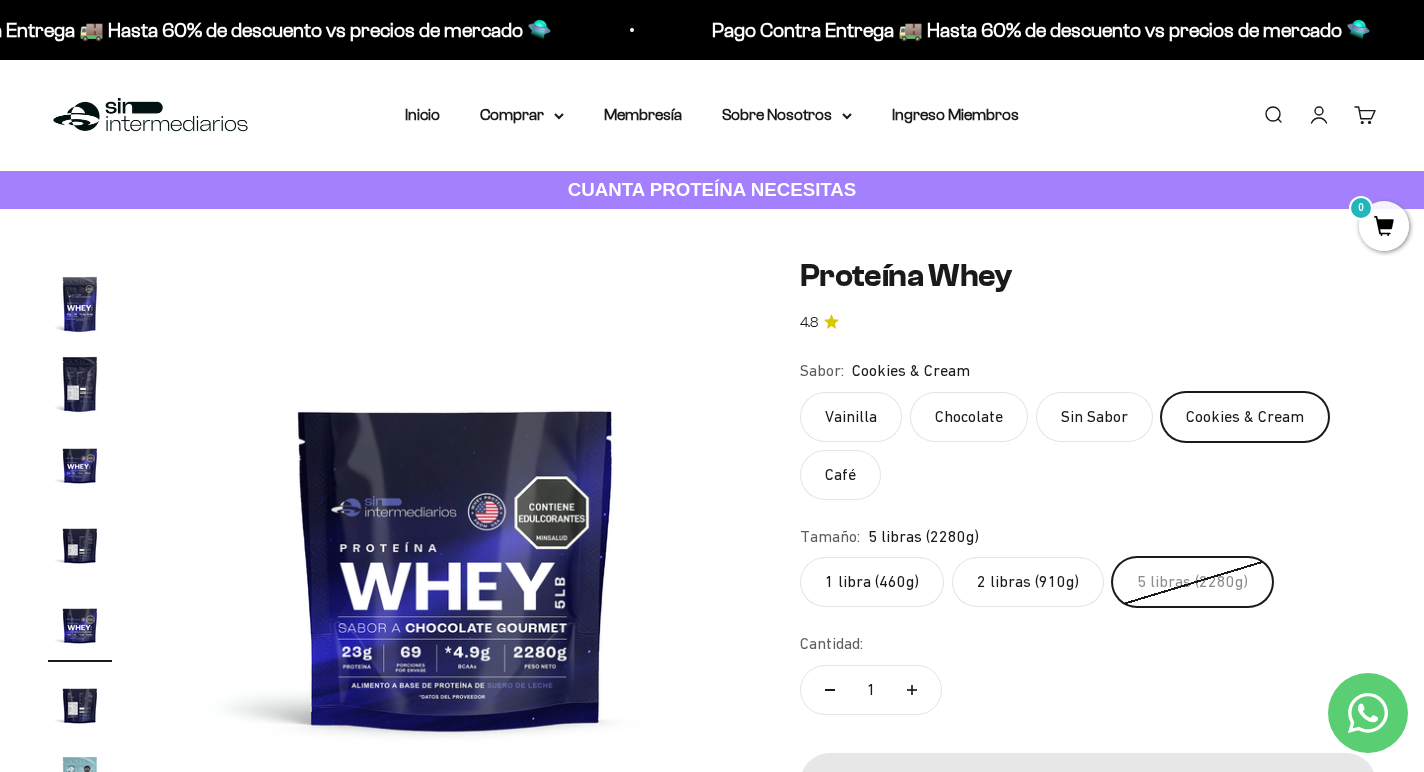 click on "Café" 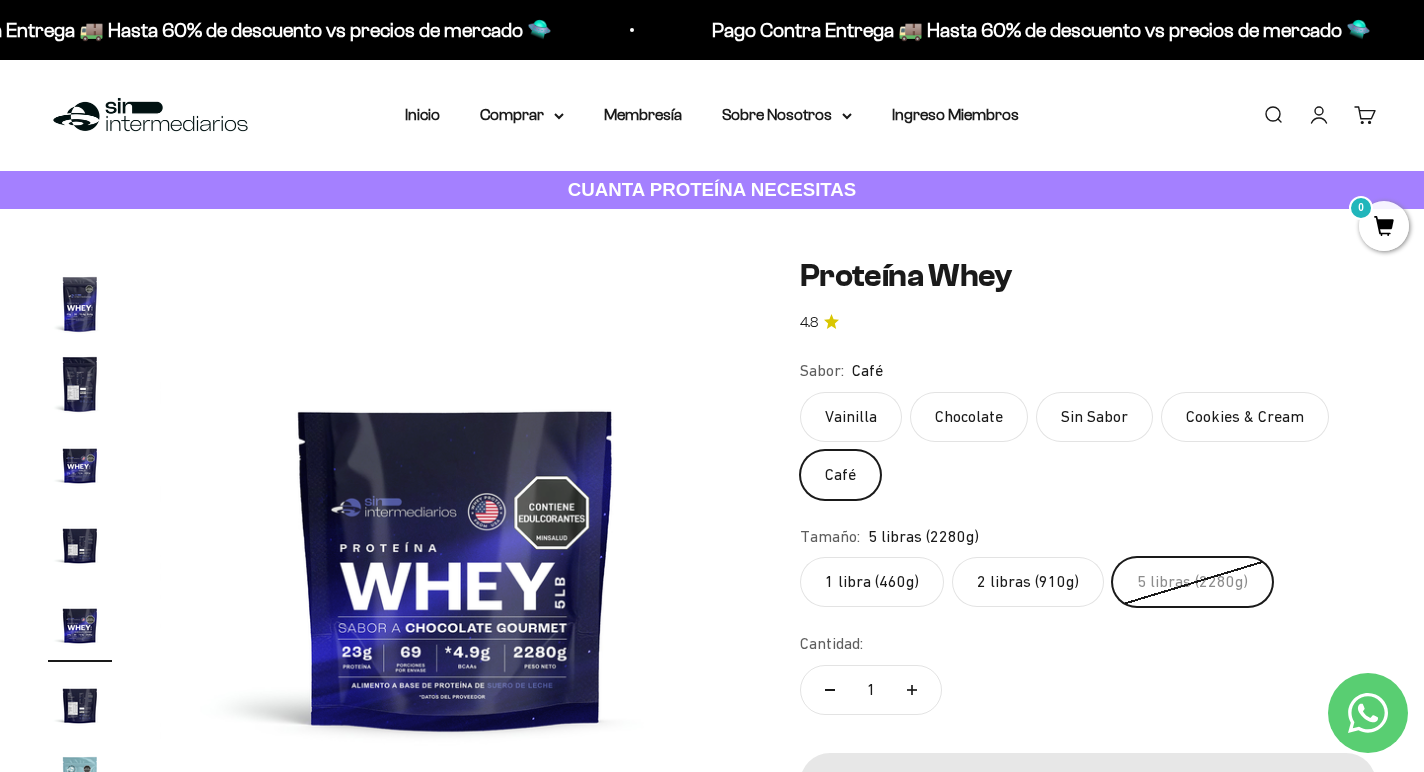 click on "Cookies & Cream" 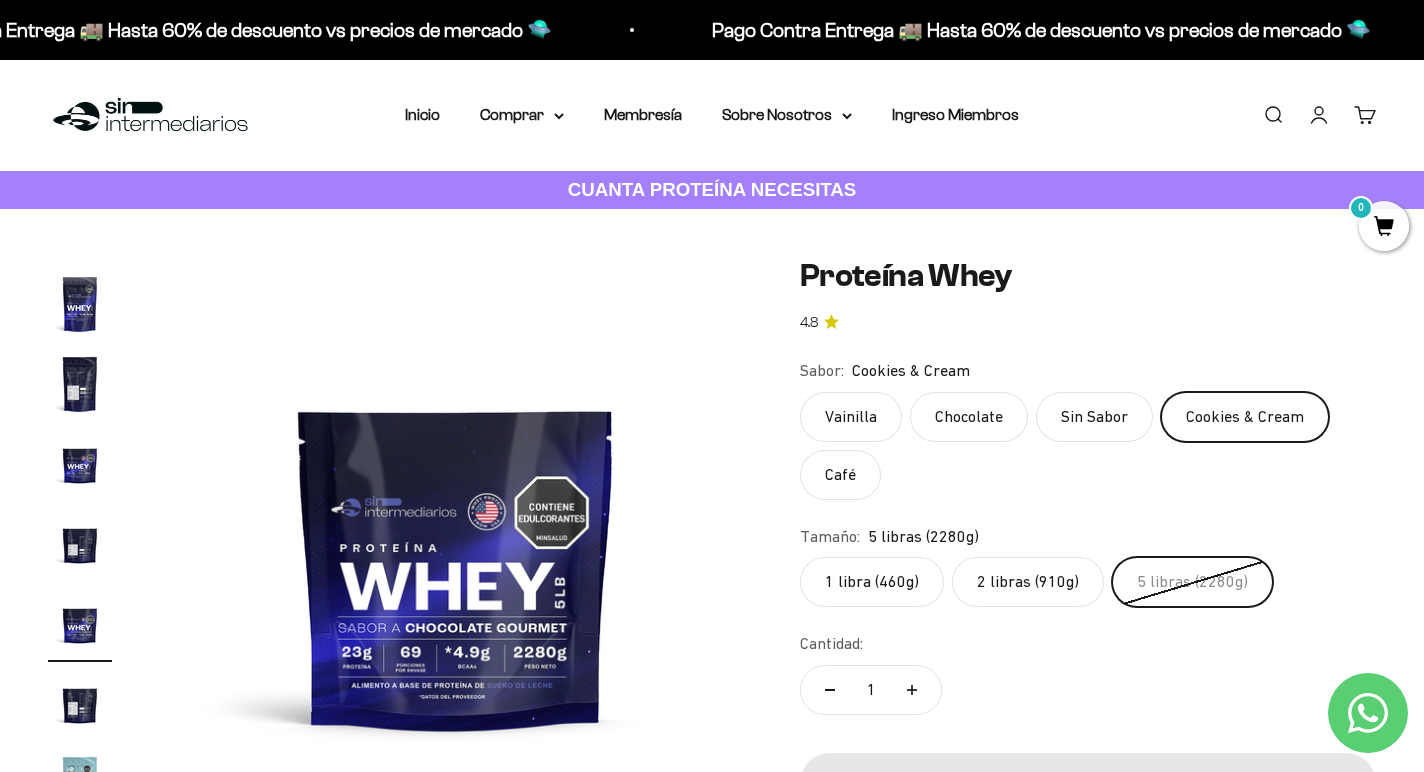 click on "Sin Sabor" 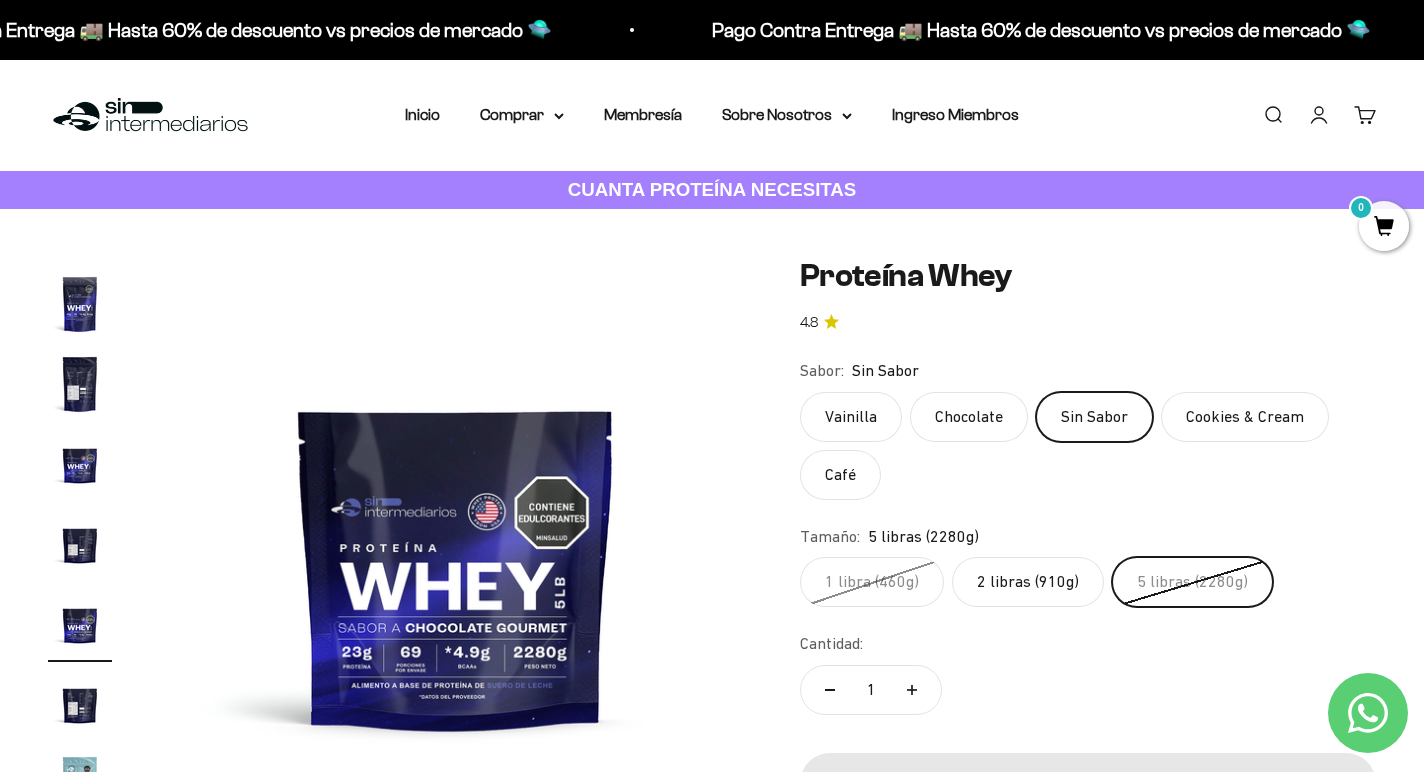click on "2 libras (910g)" 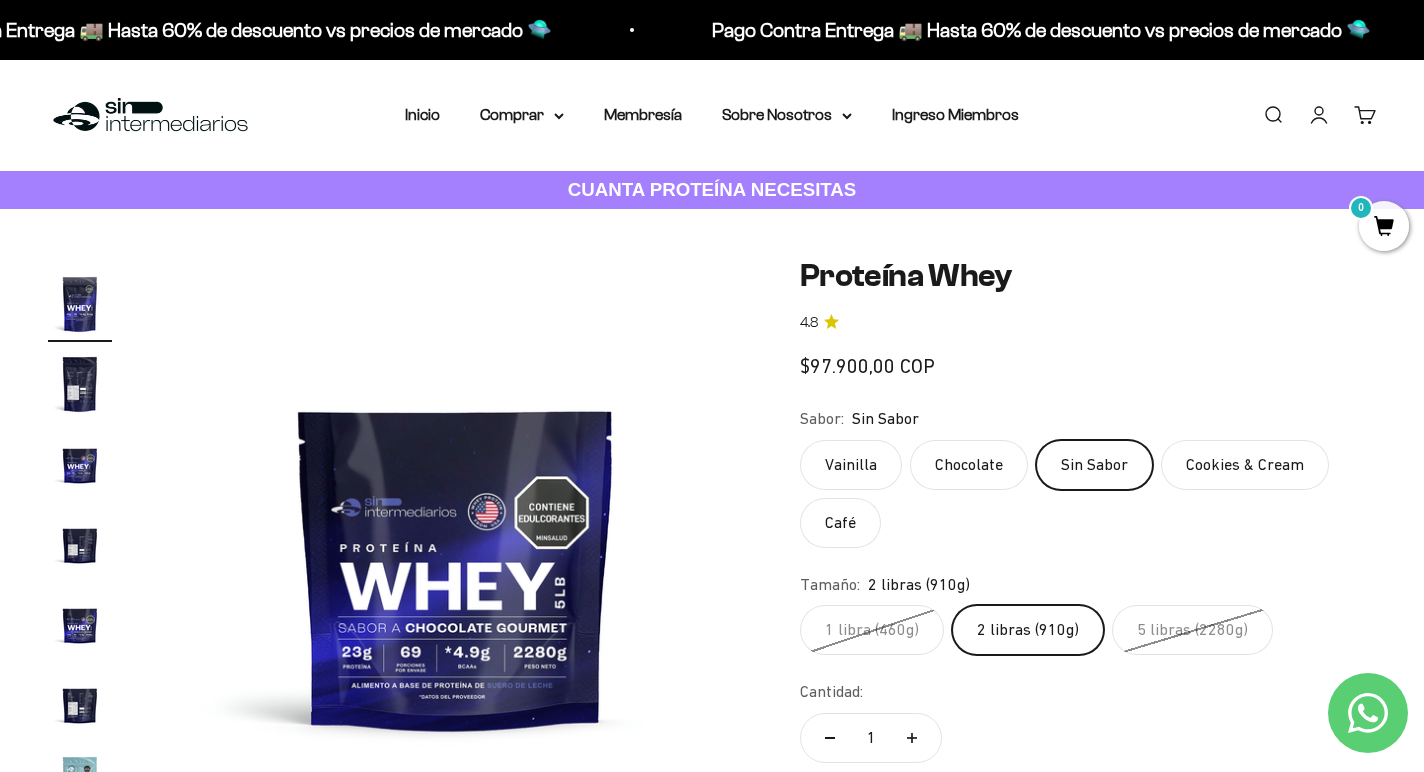 scroll, scrollTop: 0, scrollLeft: 4312, axis: horizontal 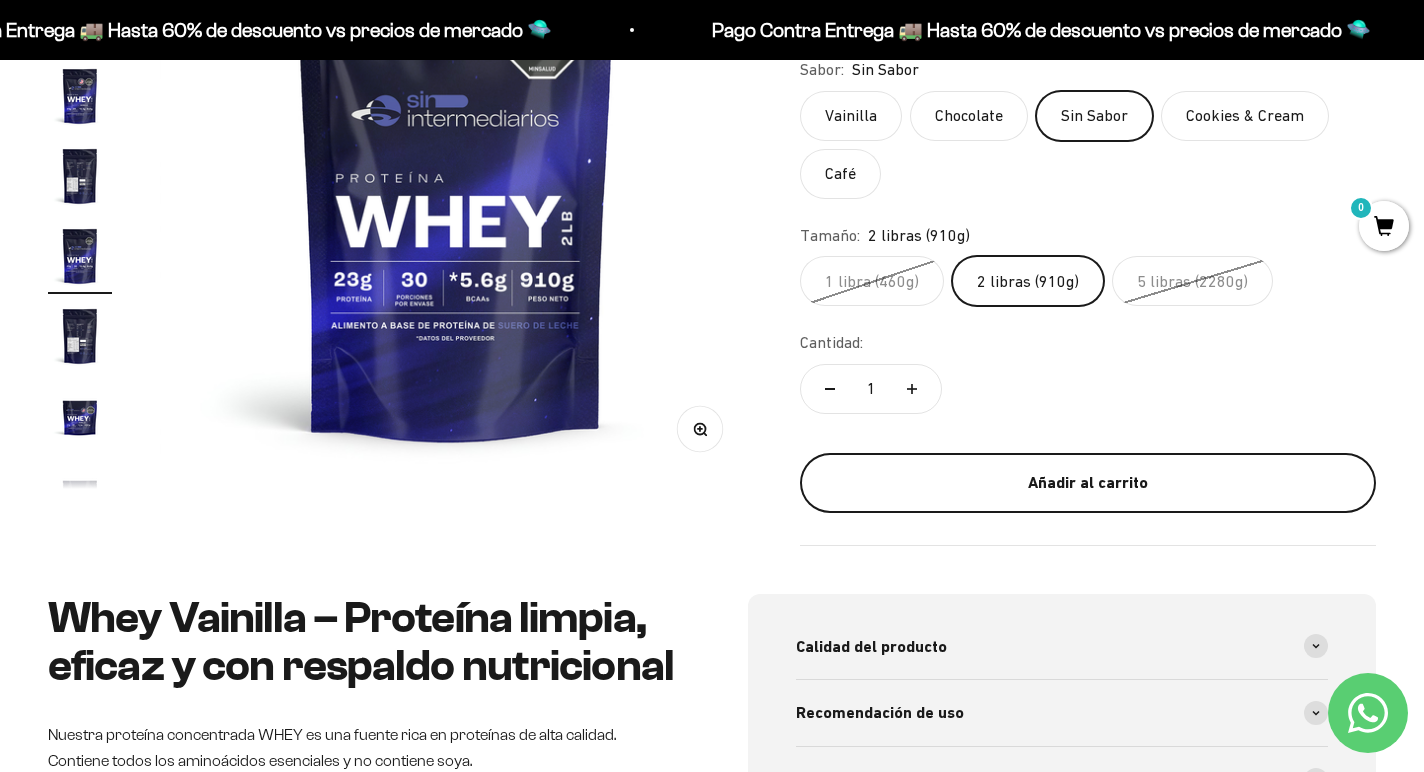 click on "Añadir al carrito" at bounding box center [1088, 483] 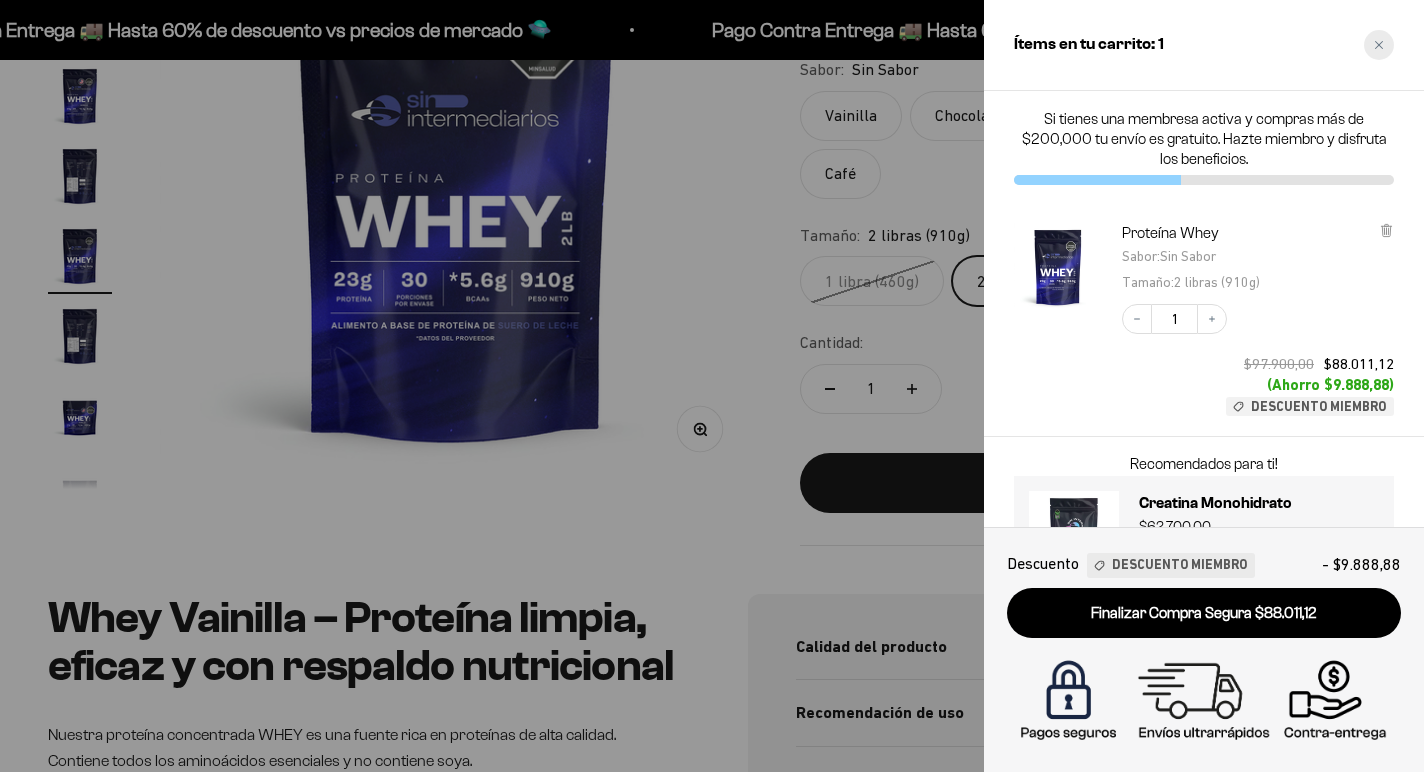 click at bounding box center (1379, 45) 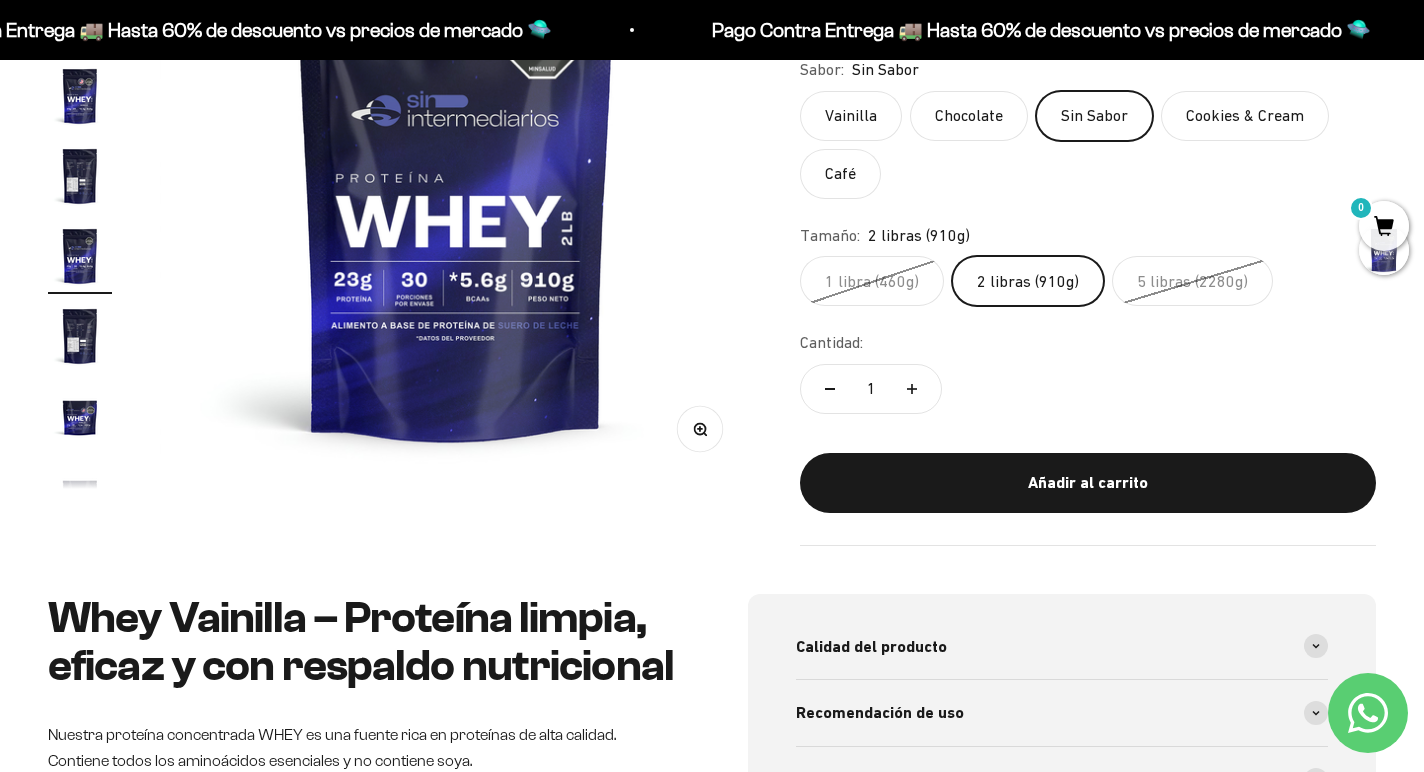 click on "Cookies & Cream" 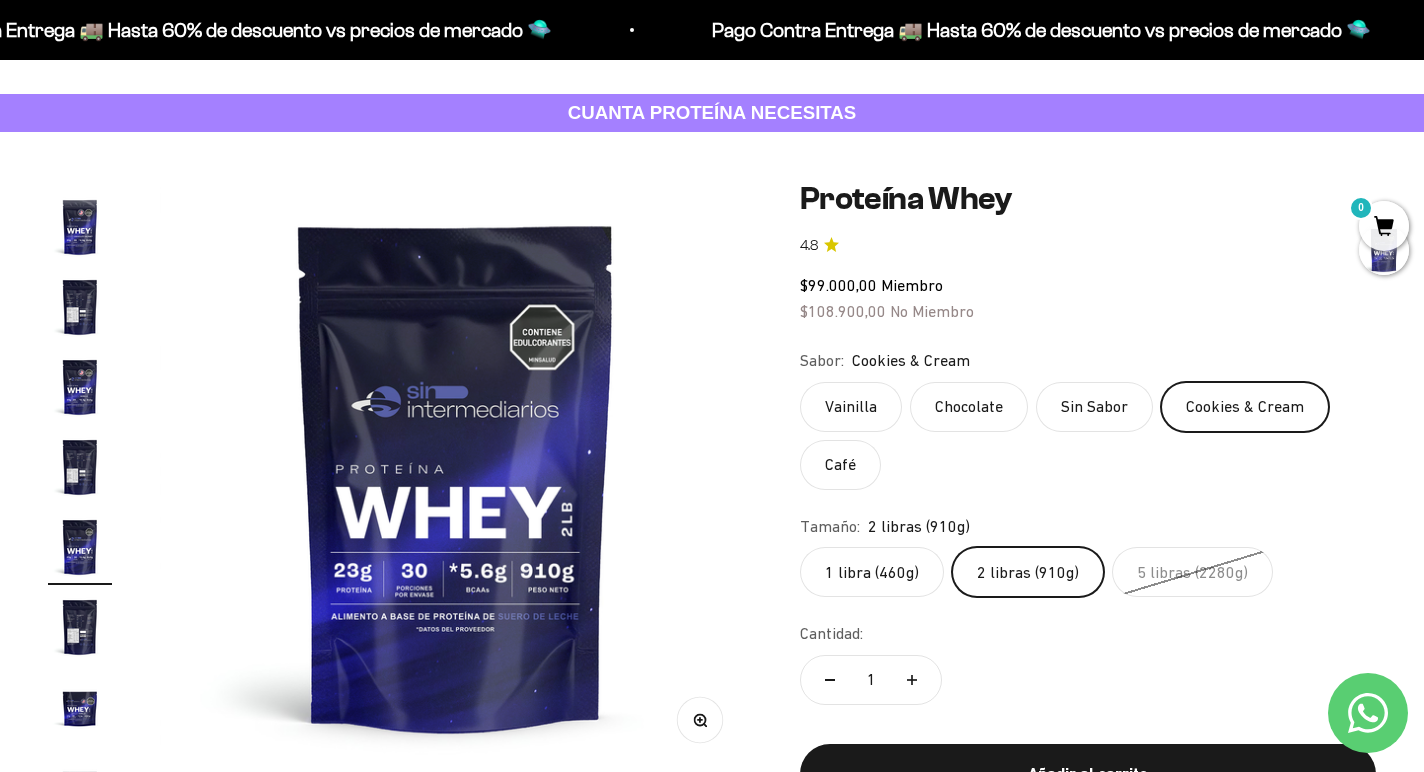 scroll, scrollTop: 158, scrollLeft: 0, axis: vertical 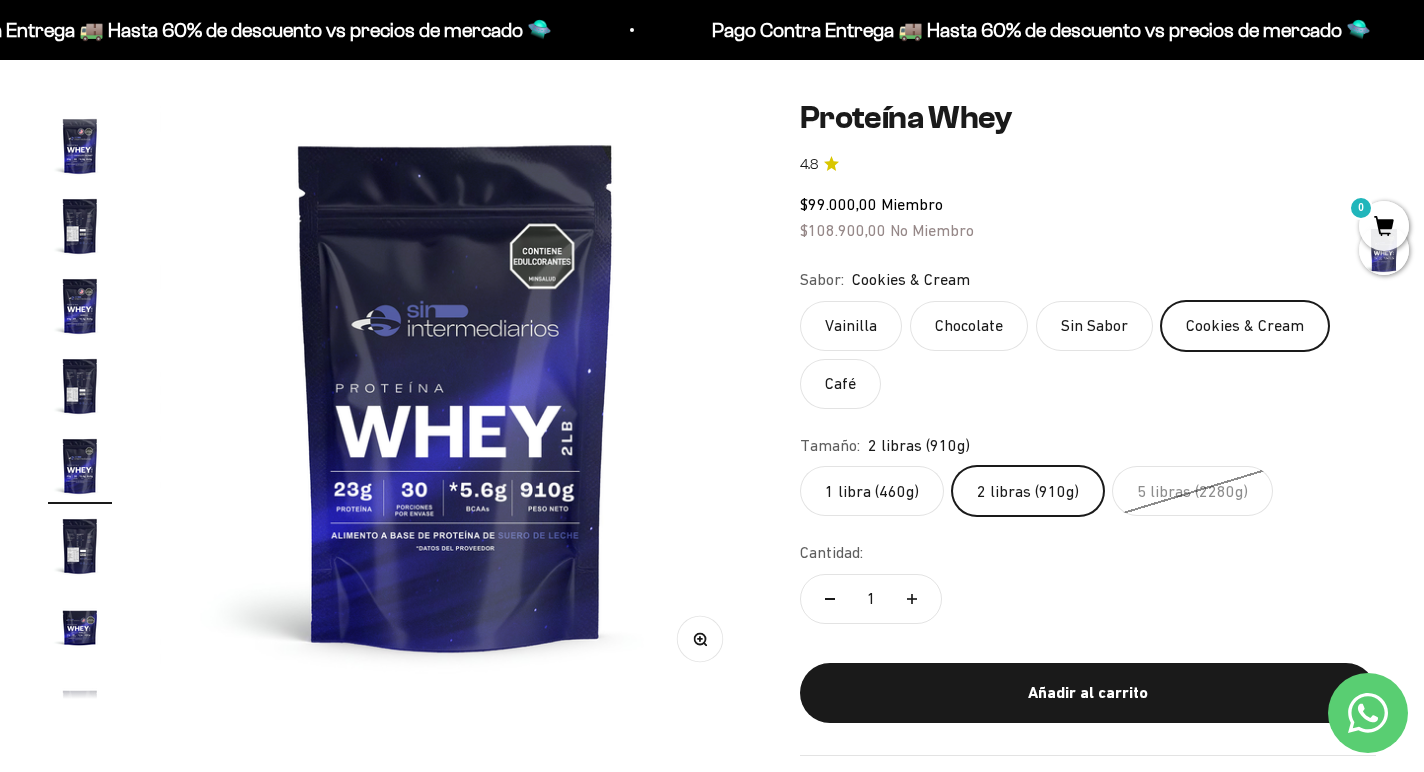 click on "1 libra (460g)" 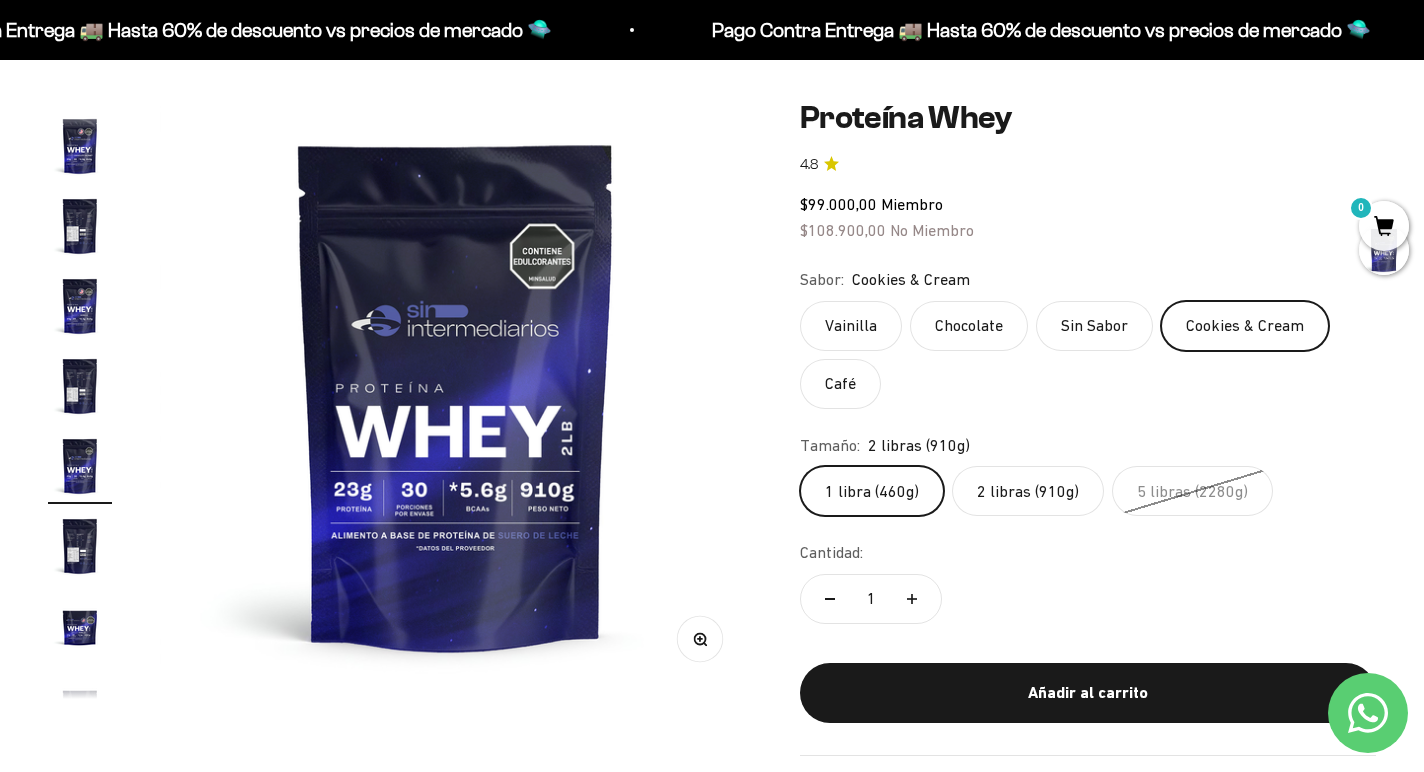 scroll, scrollTop: 0, scrollLeft: 8008, axis: horizontal 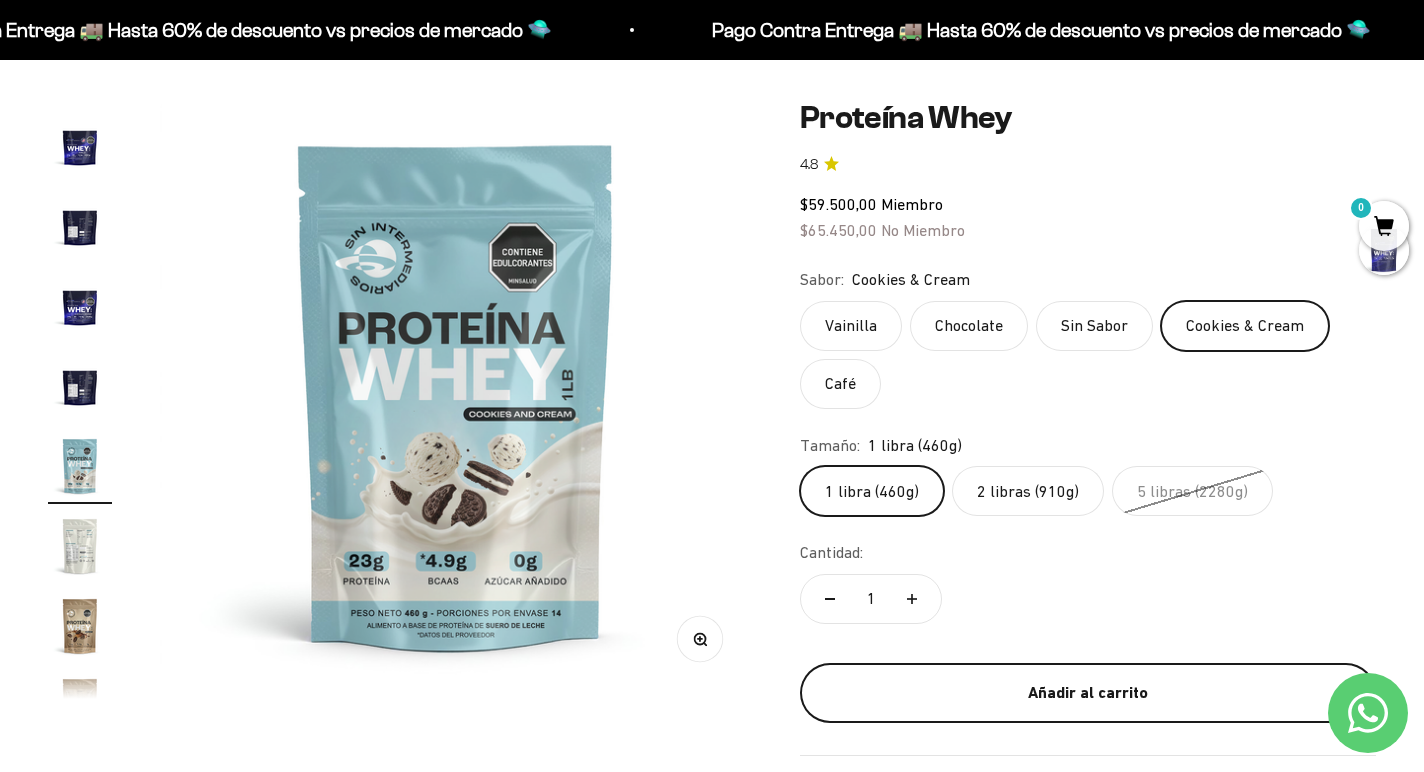 click on "Añadir al carrito" at bounding box center [1088, 693] 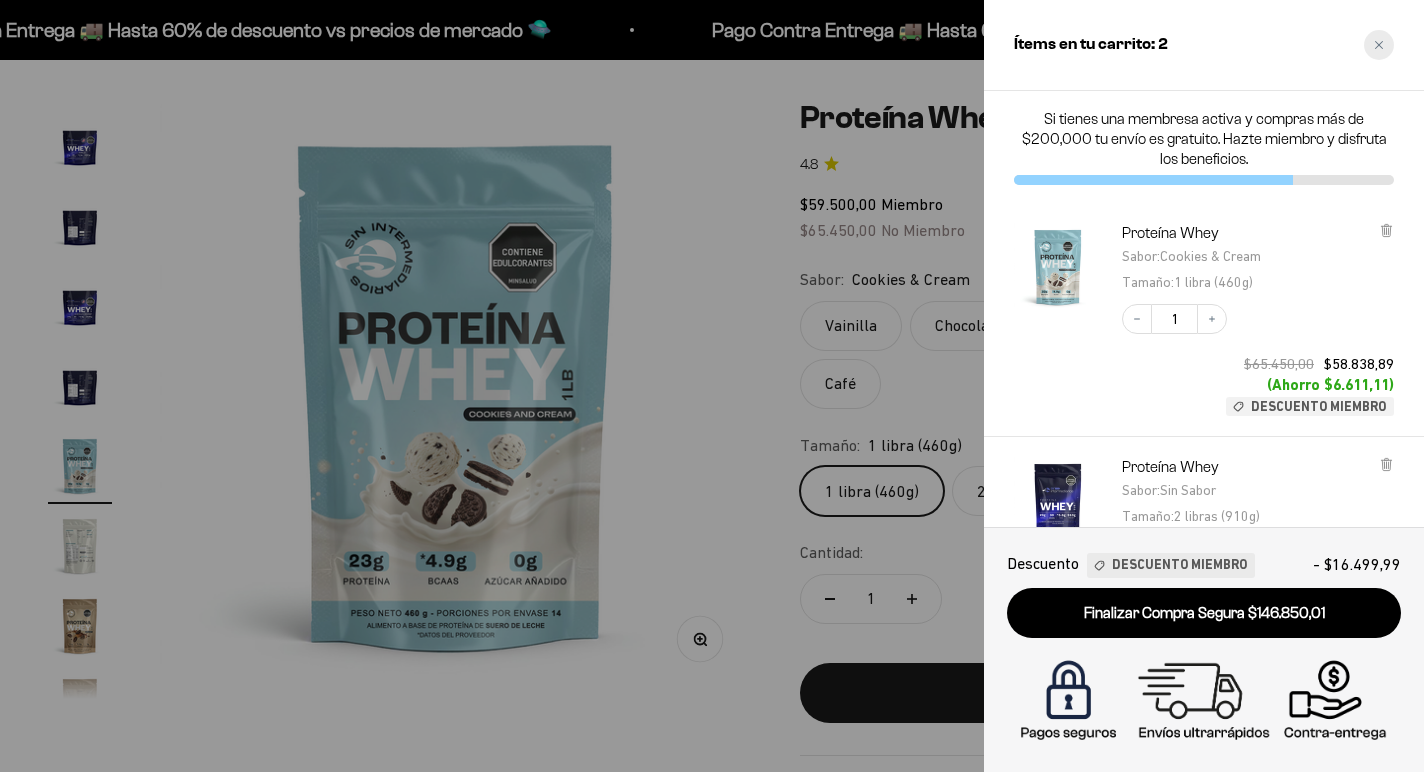 click 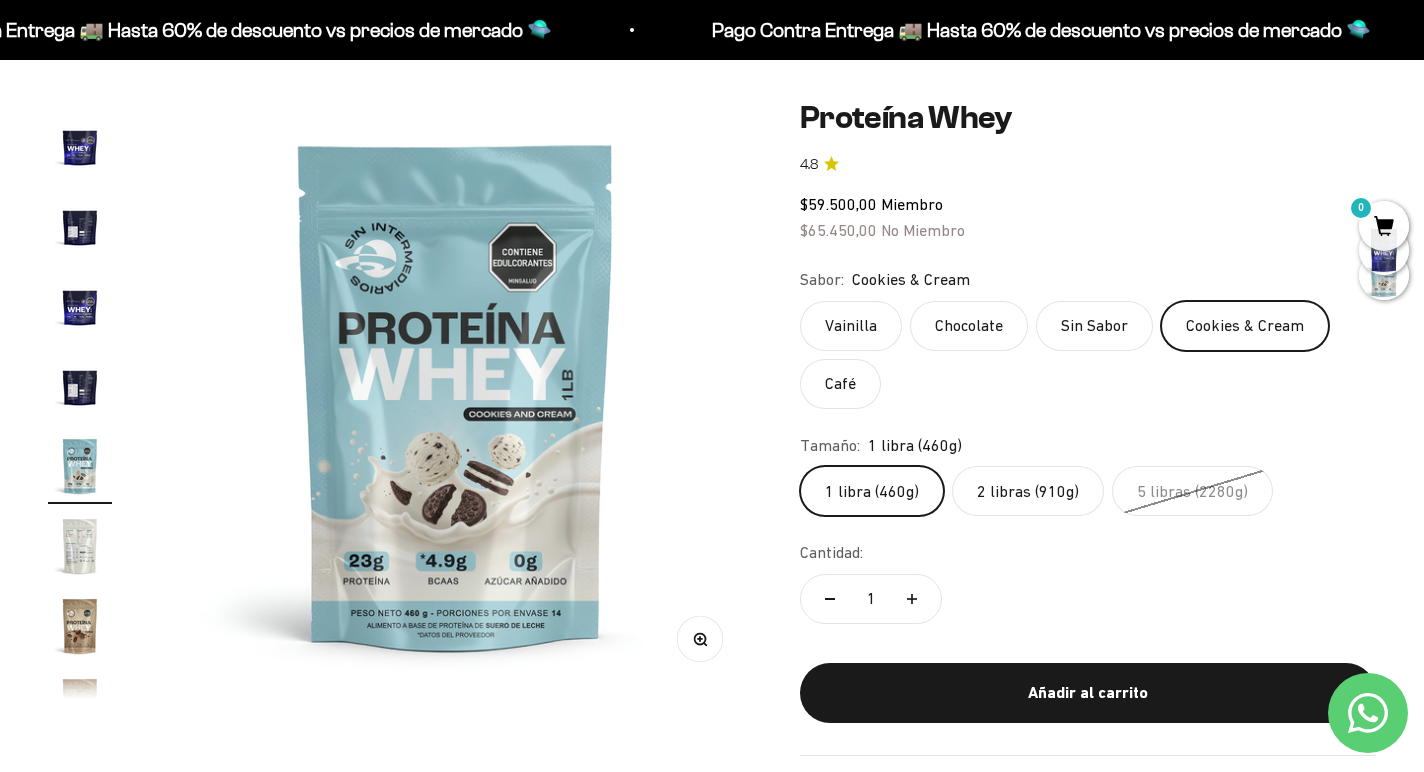 click on "2 libras (910g)" 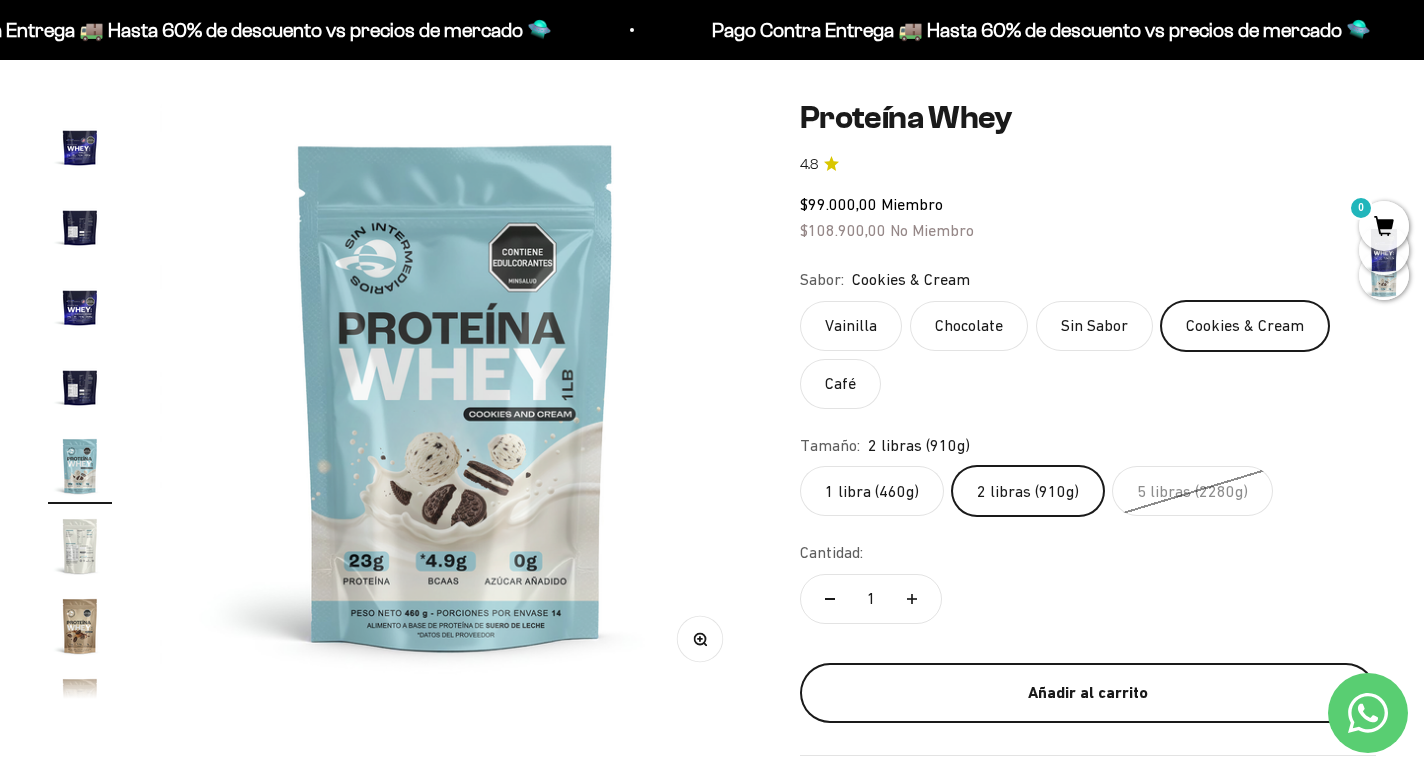click on "Añadir al carrito" at bounding box center [1088, 693] 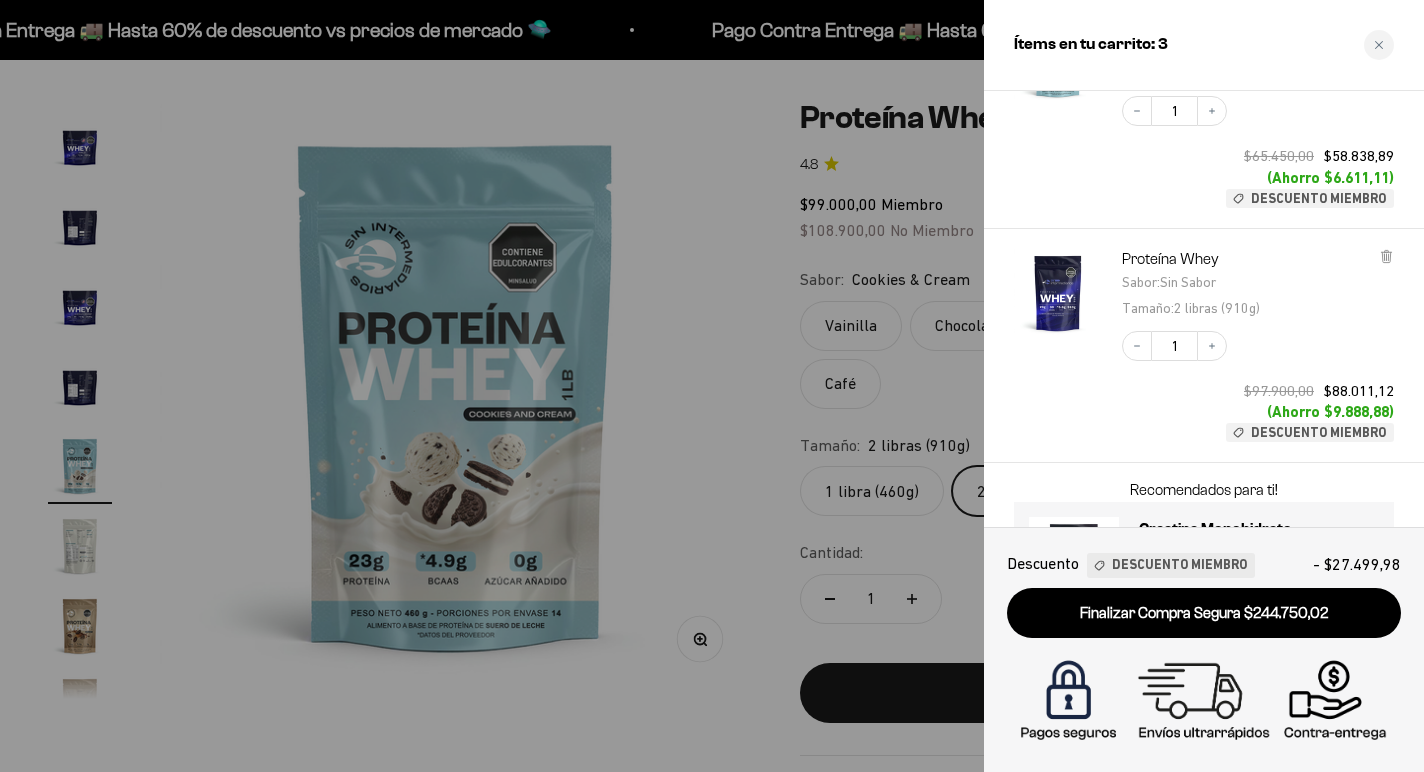 scroll, scrollTop: 0, scrollLeft: 0, axis: both 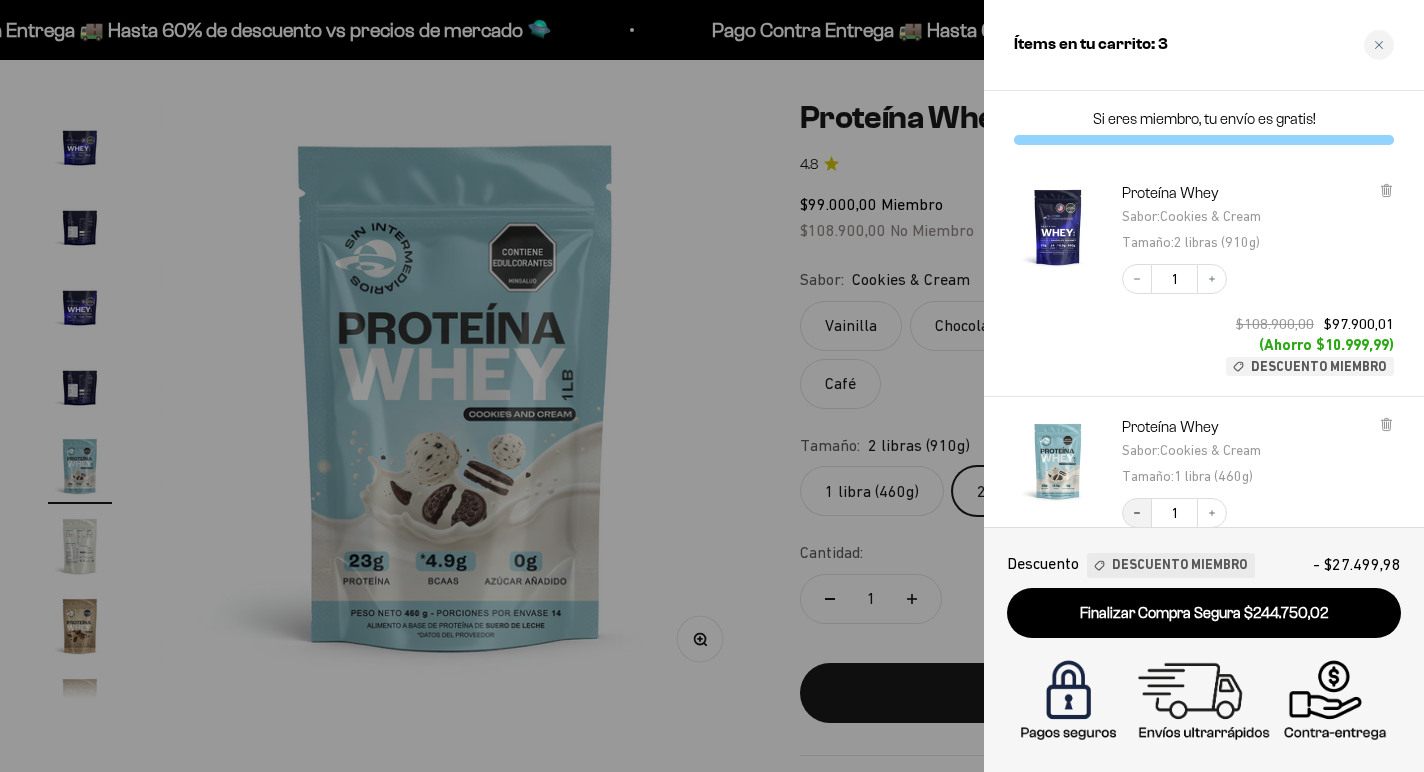 click 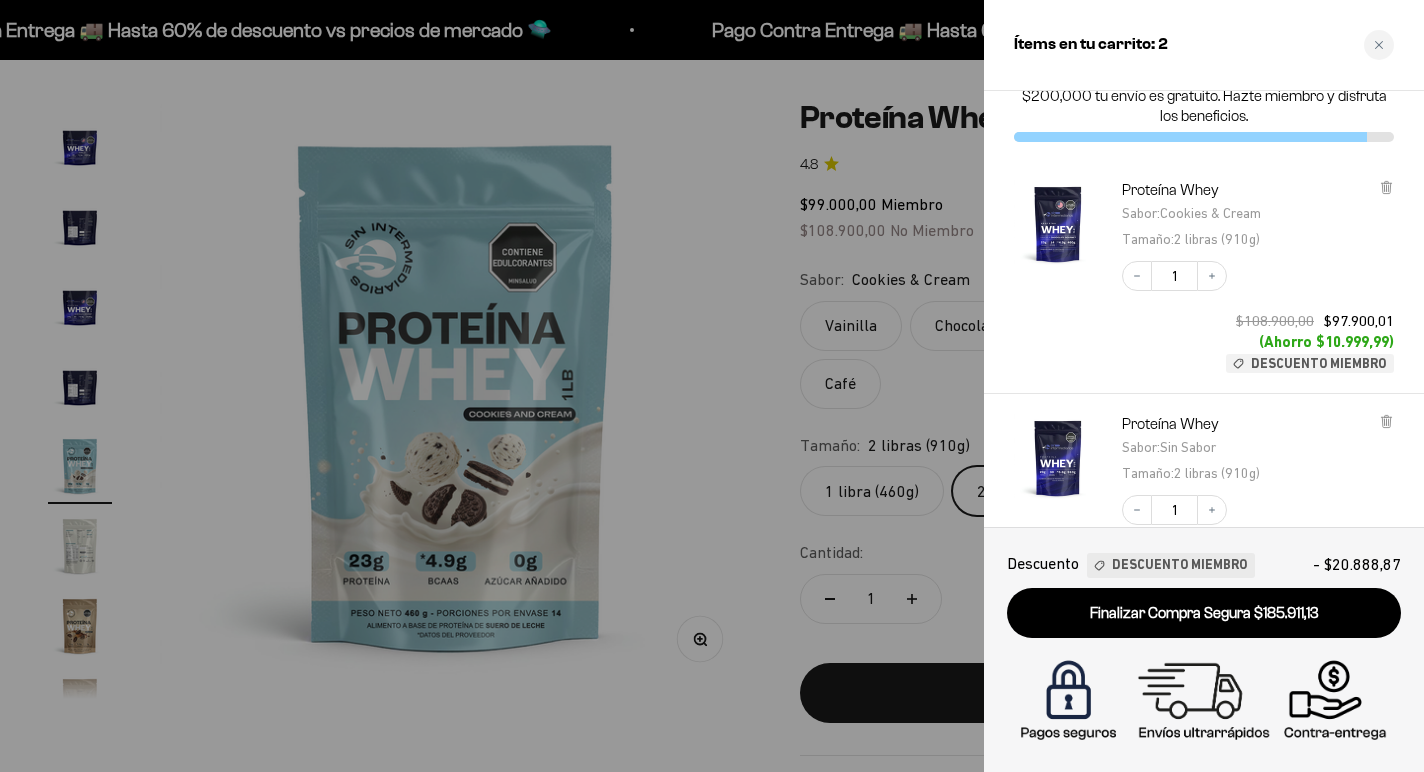 scroll, scrollTop: 42, scrollLeft: 0, axis: vertical 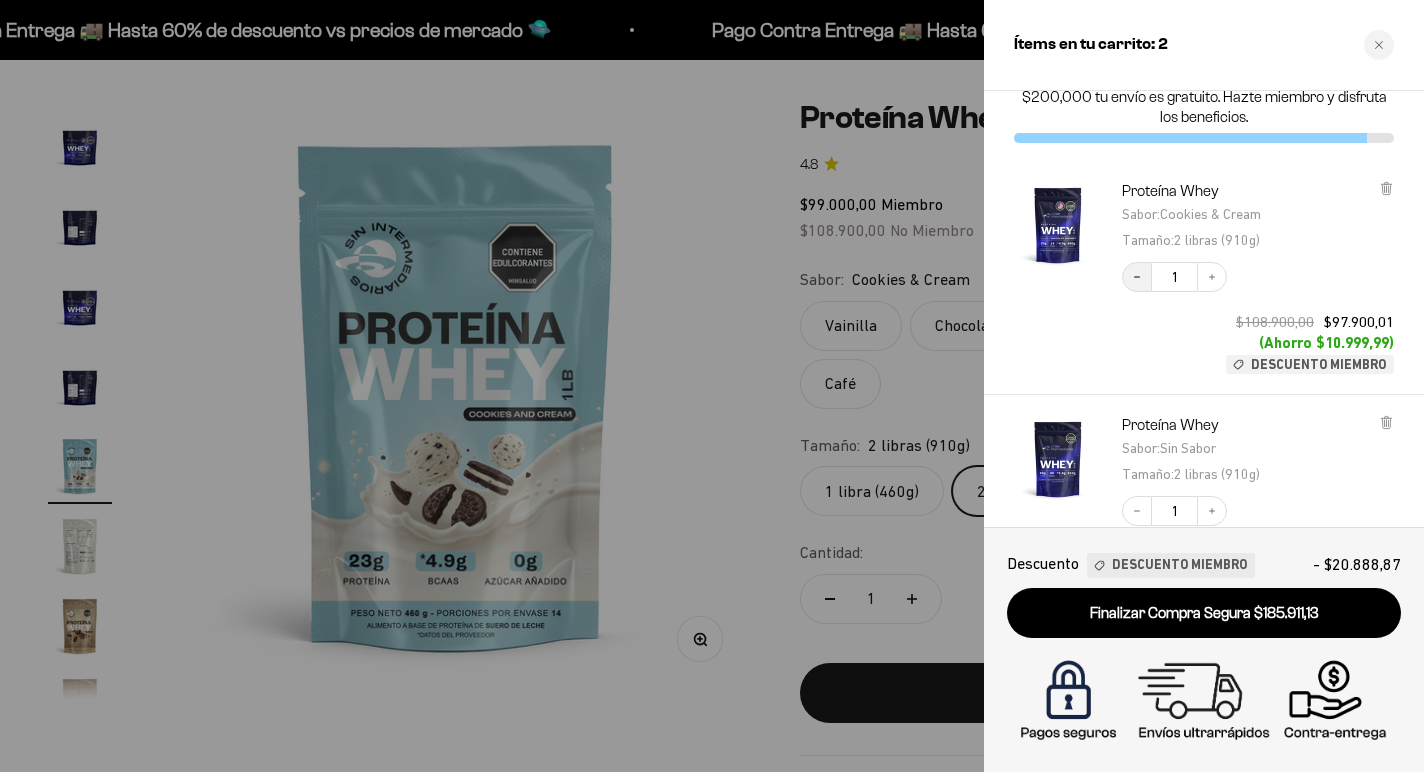 click on "Decrease quantity" at bounding box center [1137, 277] 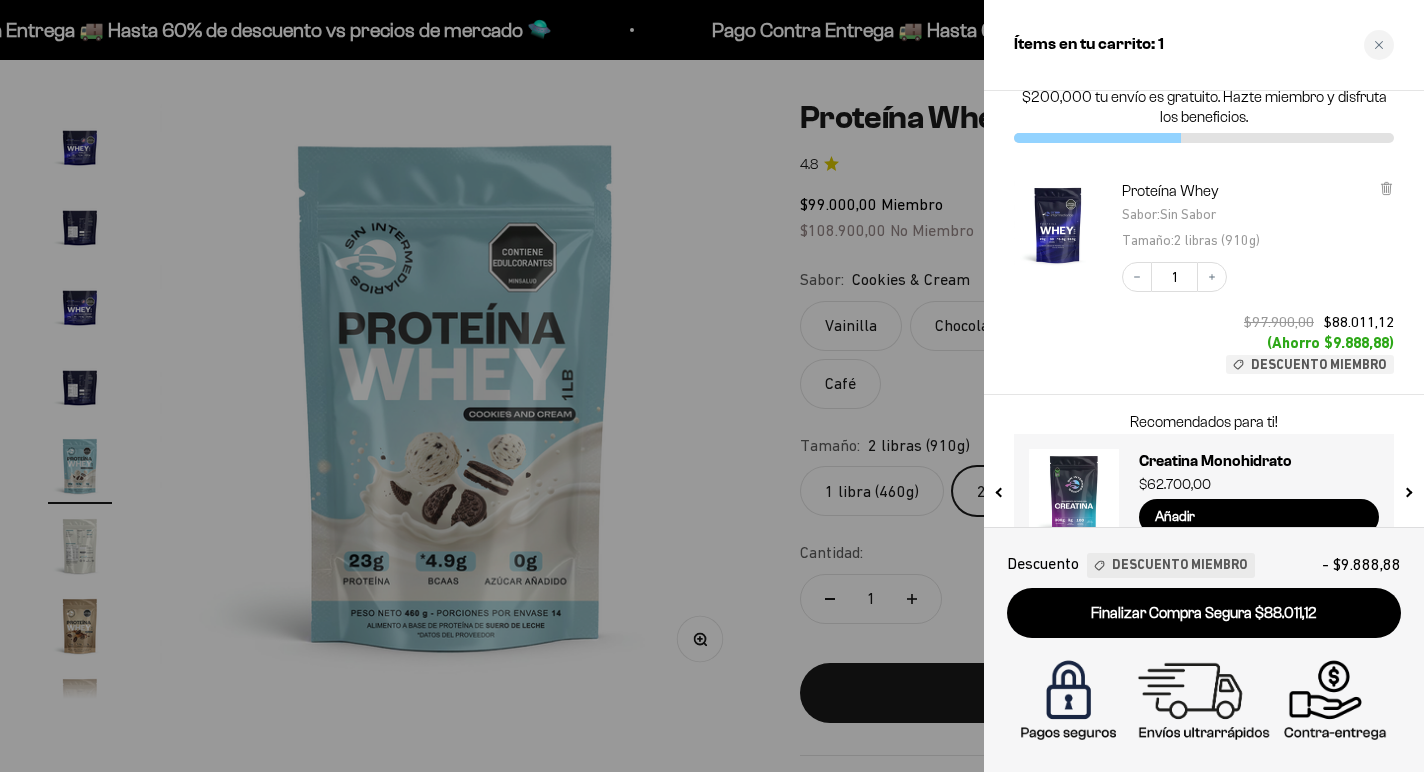 click at bounding box center (712, 386) 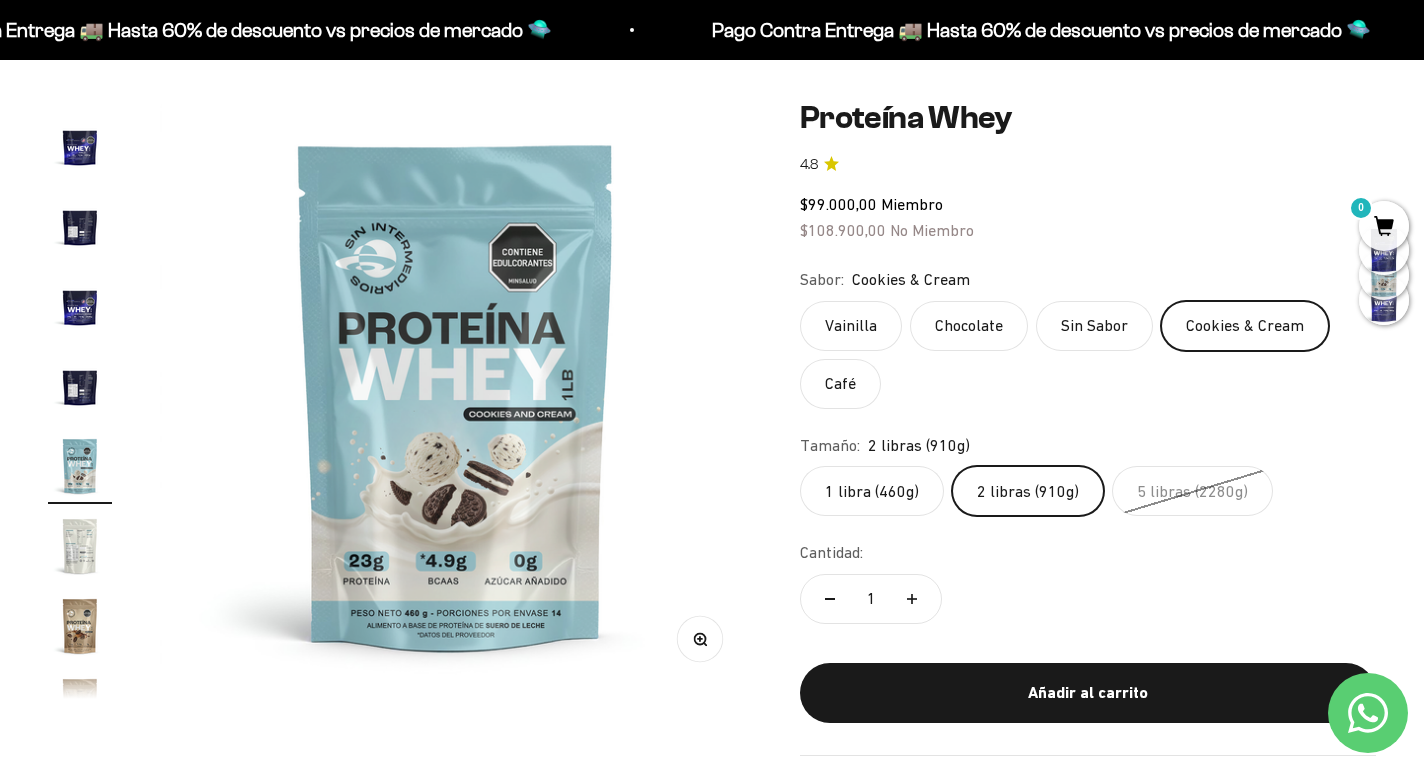 click on "1 libra (460g)" 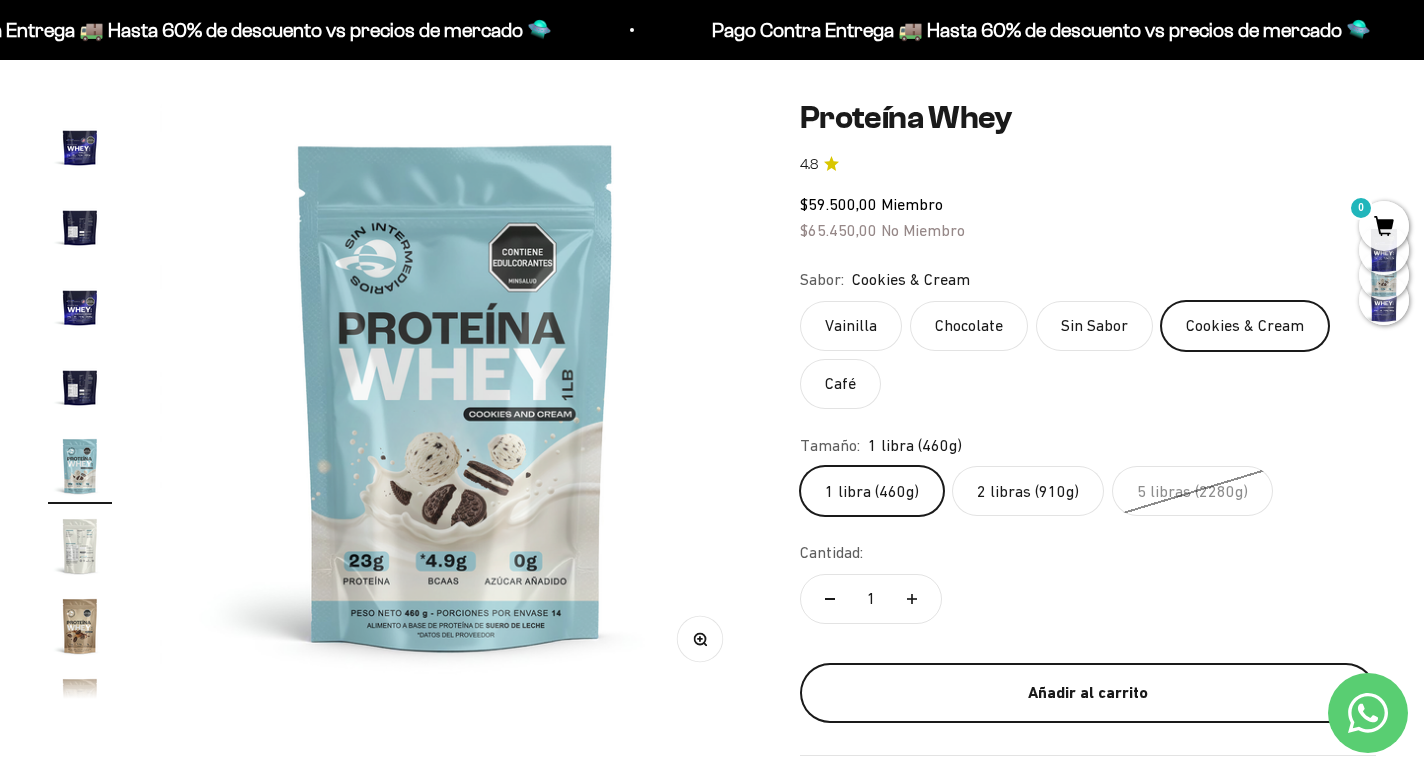 click on "Añadir al carrito" at bounding box center (1088, 693) 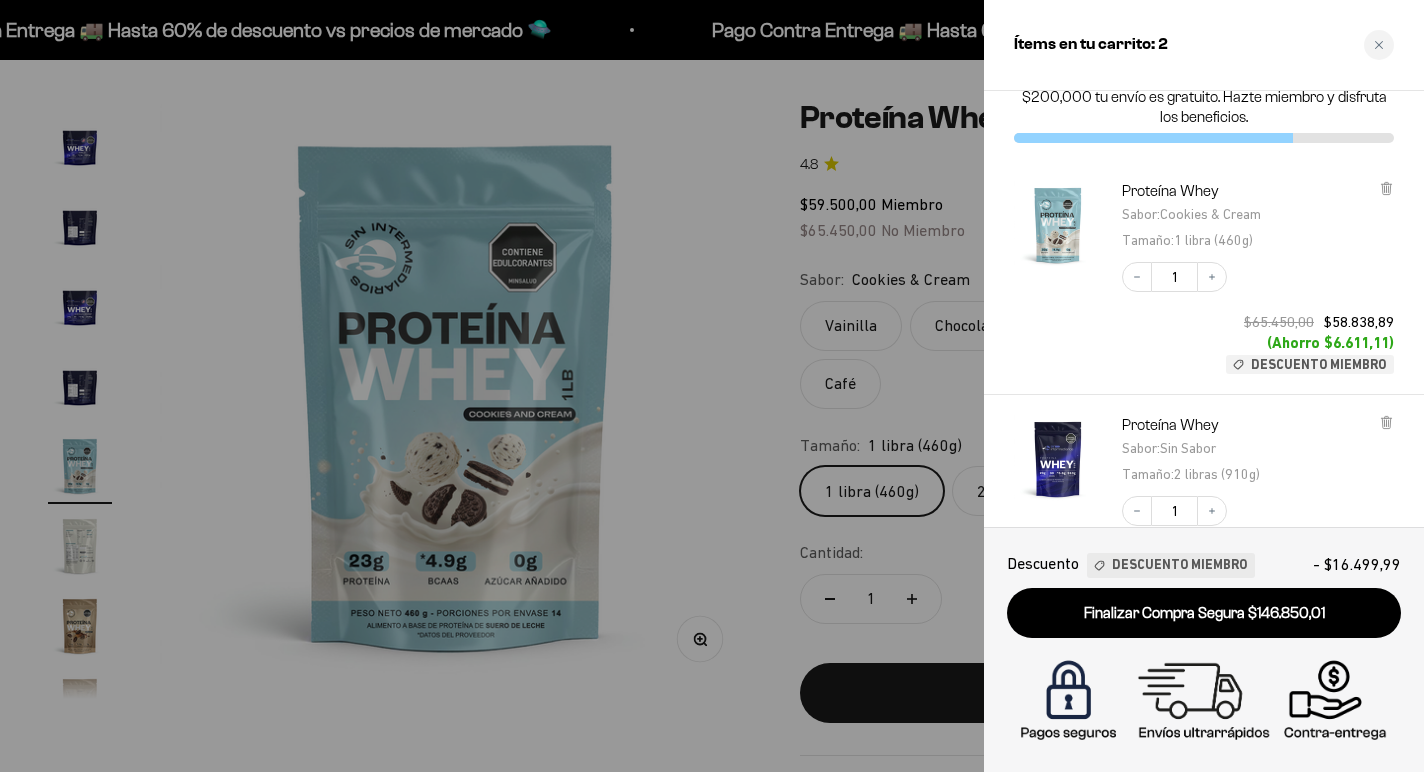 click at bounding box center [712, 386] 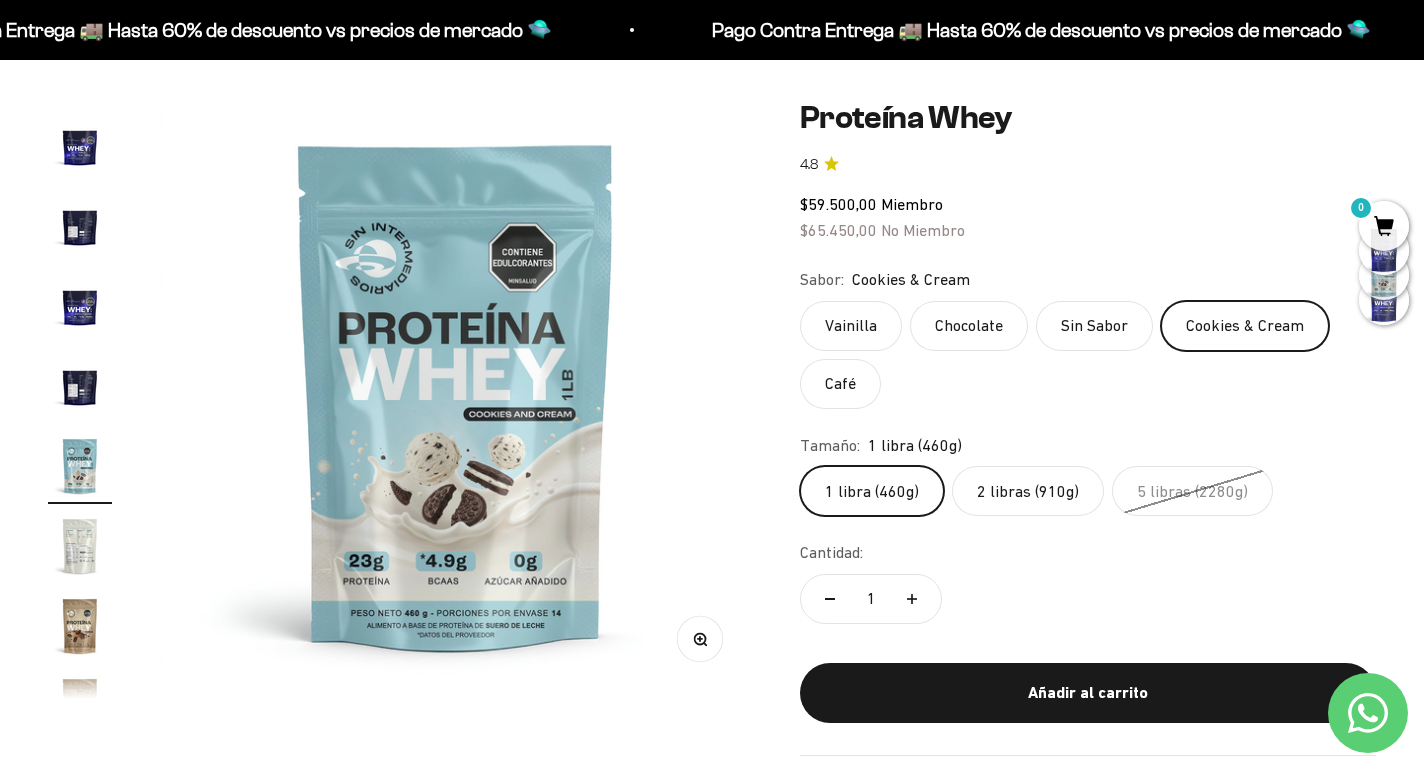 scroll, scrollTop: 0, scrollLeft: 0, axis: both 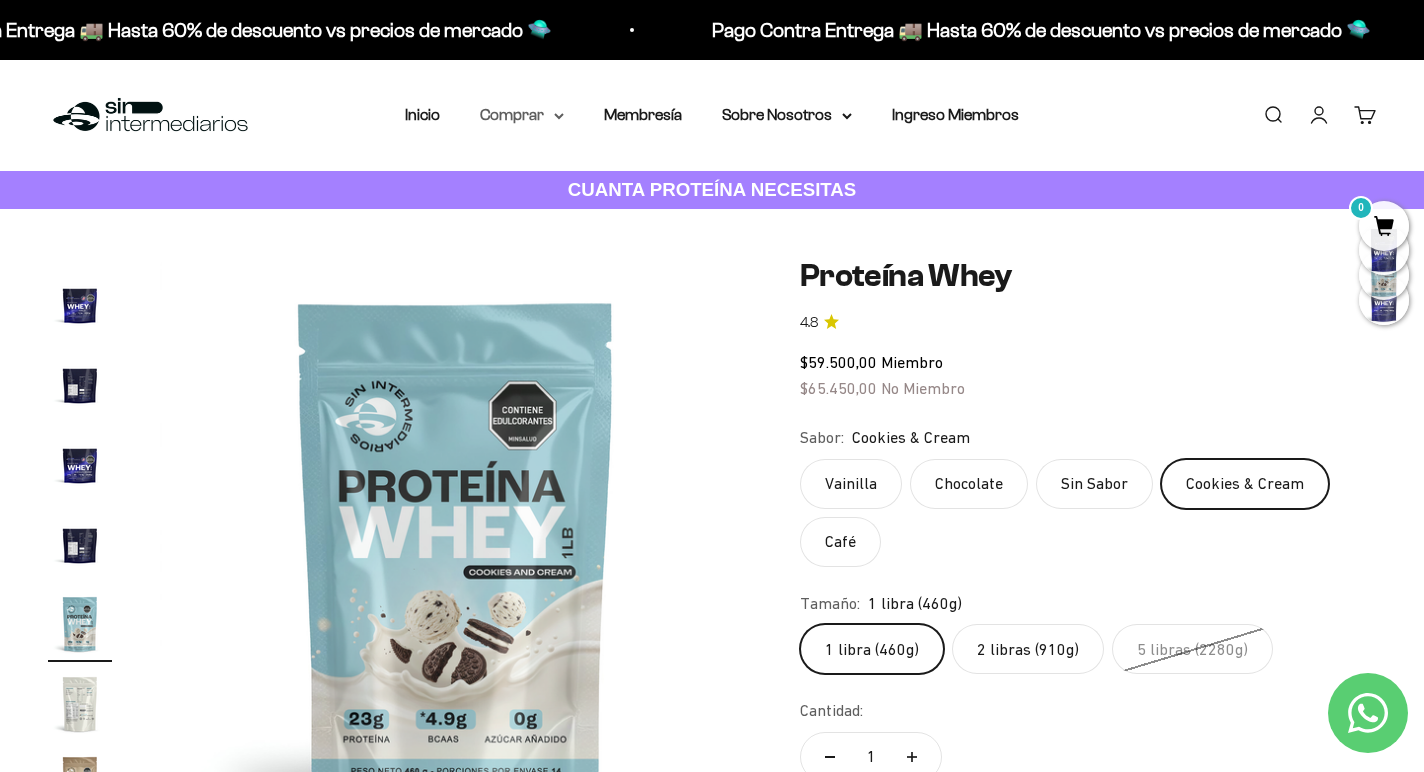 click on "Comprar" at bounding box center [522, 115] 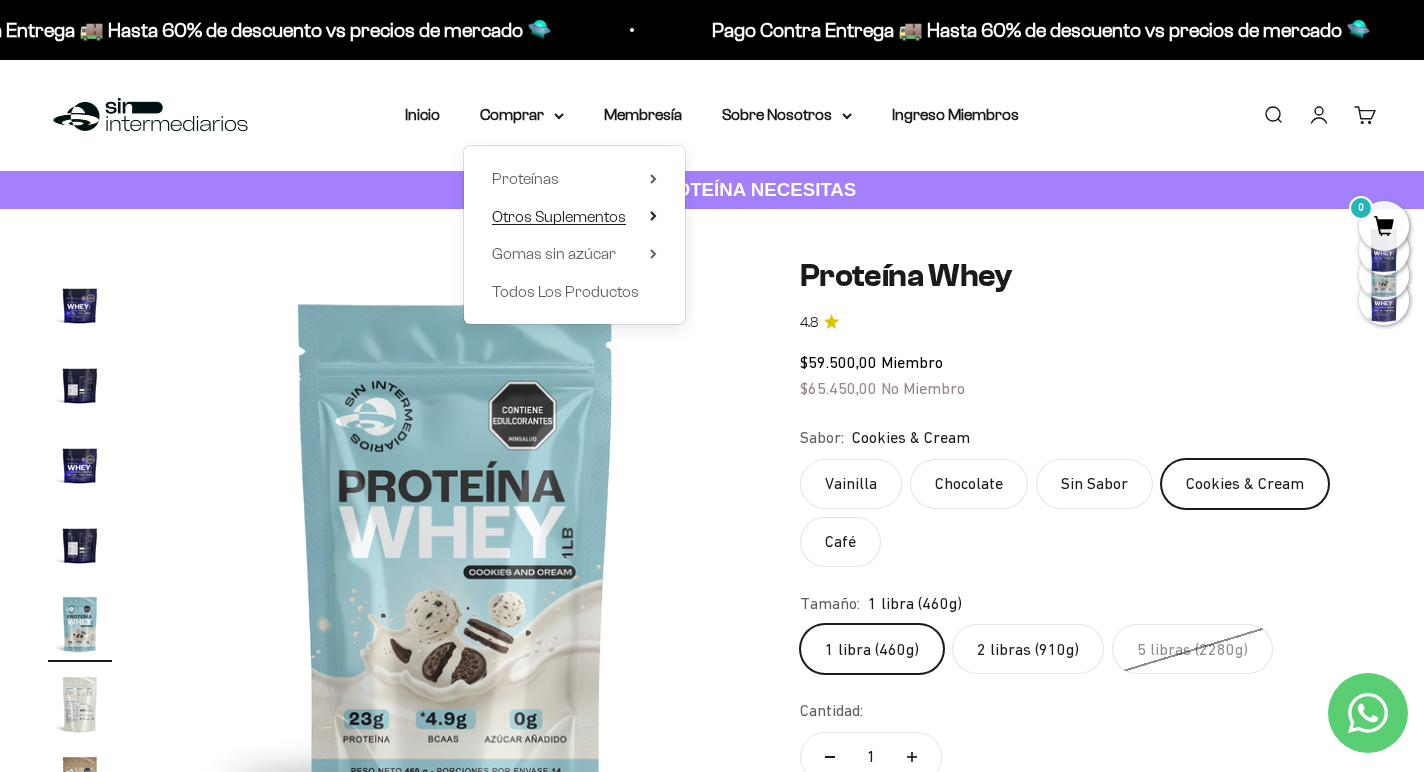 click on "Otros Suplementos" at bounding box center [559, 216] 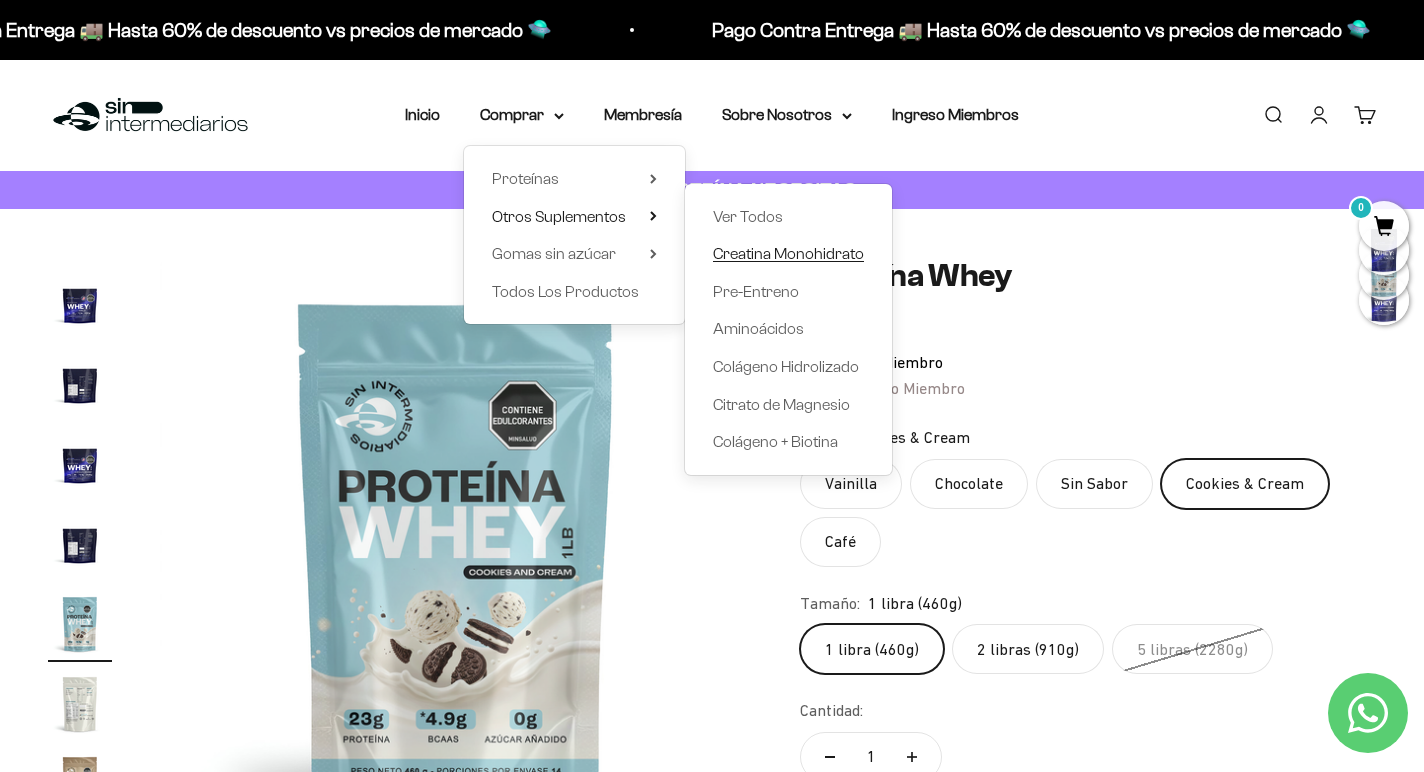 click on "Creatina Monohidrato" at bounding box center [788, 253] 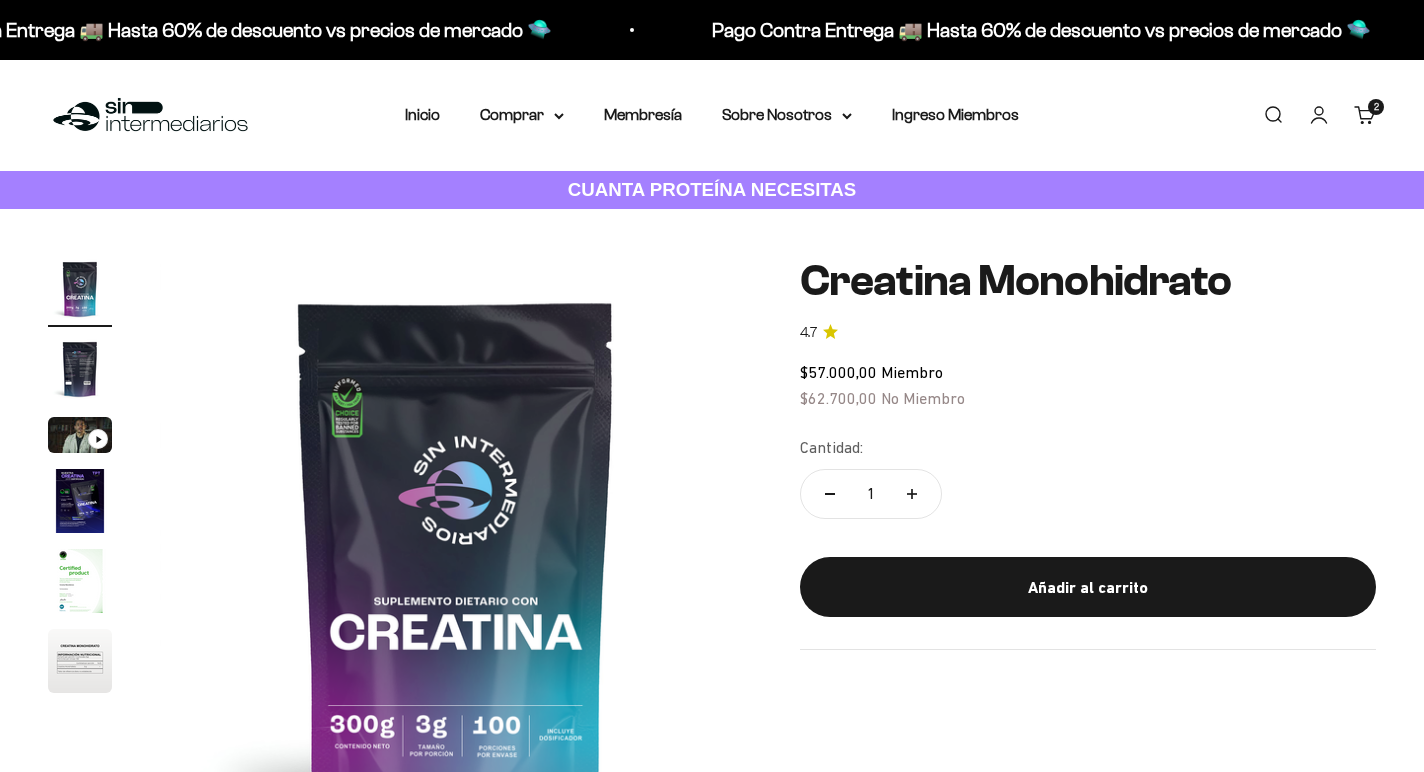scroll, scrollTop: 0, scrollLeft: 0, axis: both 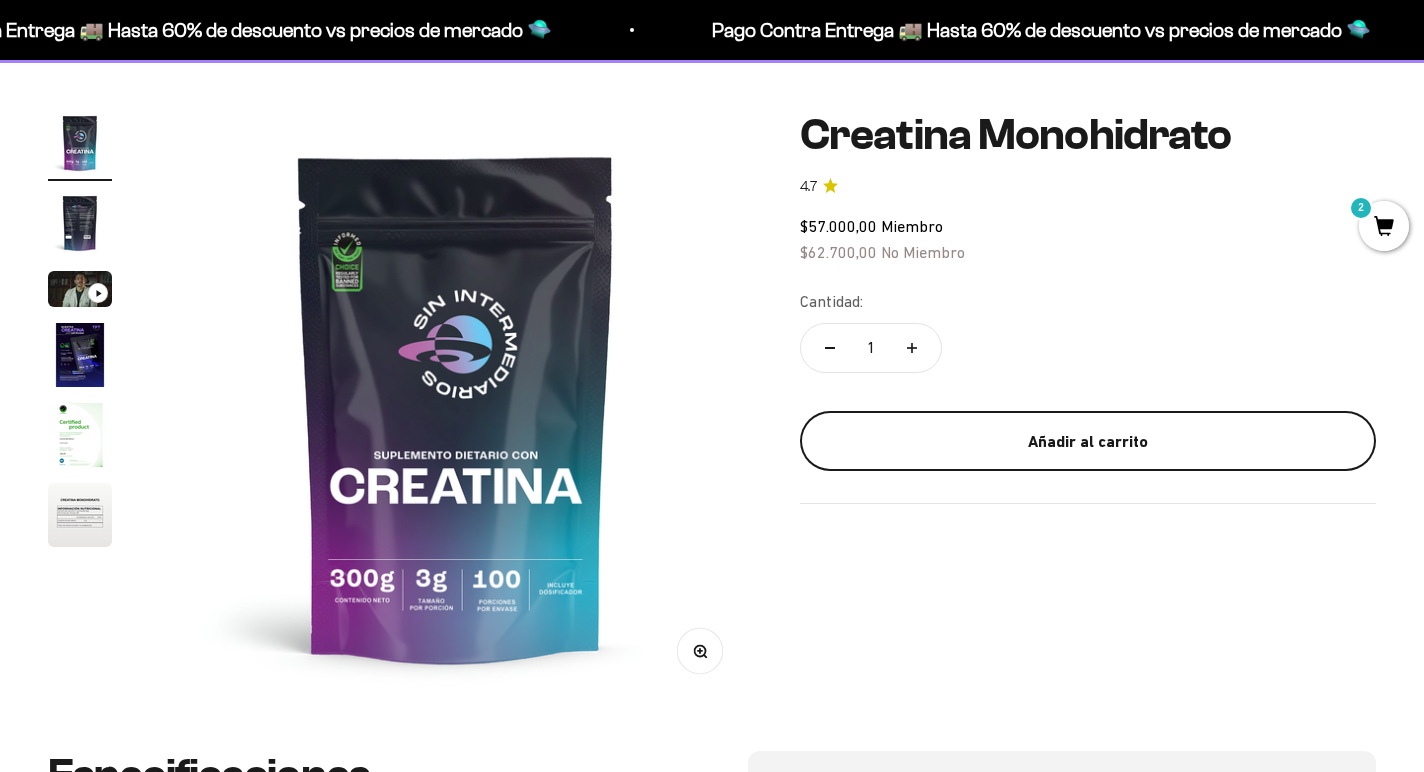 click on "Añadir al carrito" at bounding box center [1088, 442] 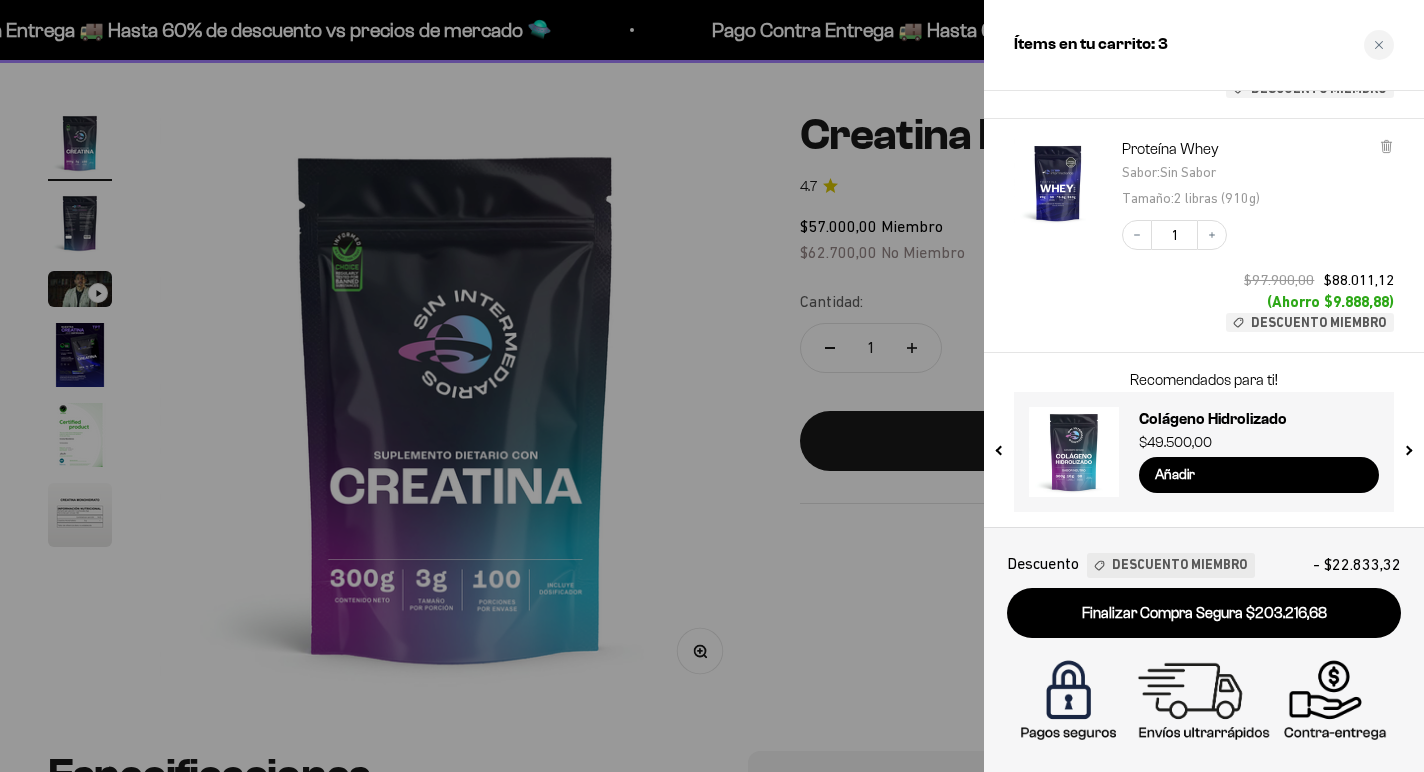 scroll, scrollTop: 0, scrollLeft: 0, axis: both 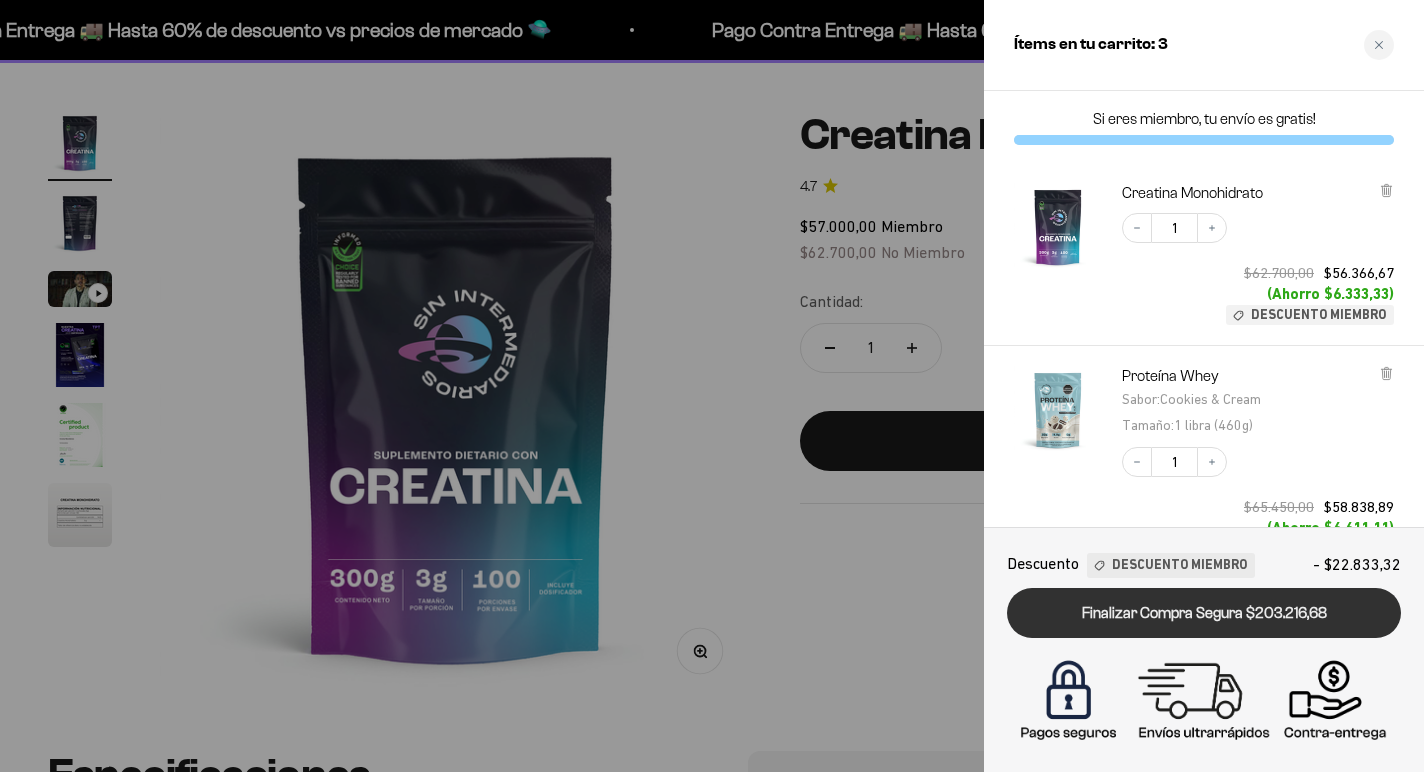click on "Finalizar Compra Segura $203.216,68" at bounding box center [1204, 613] 